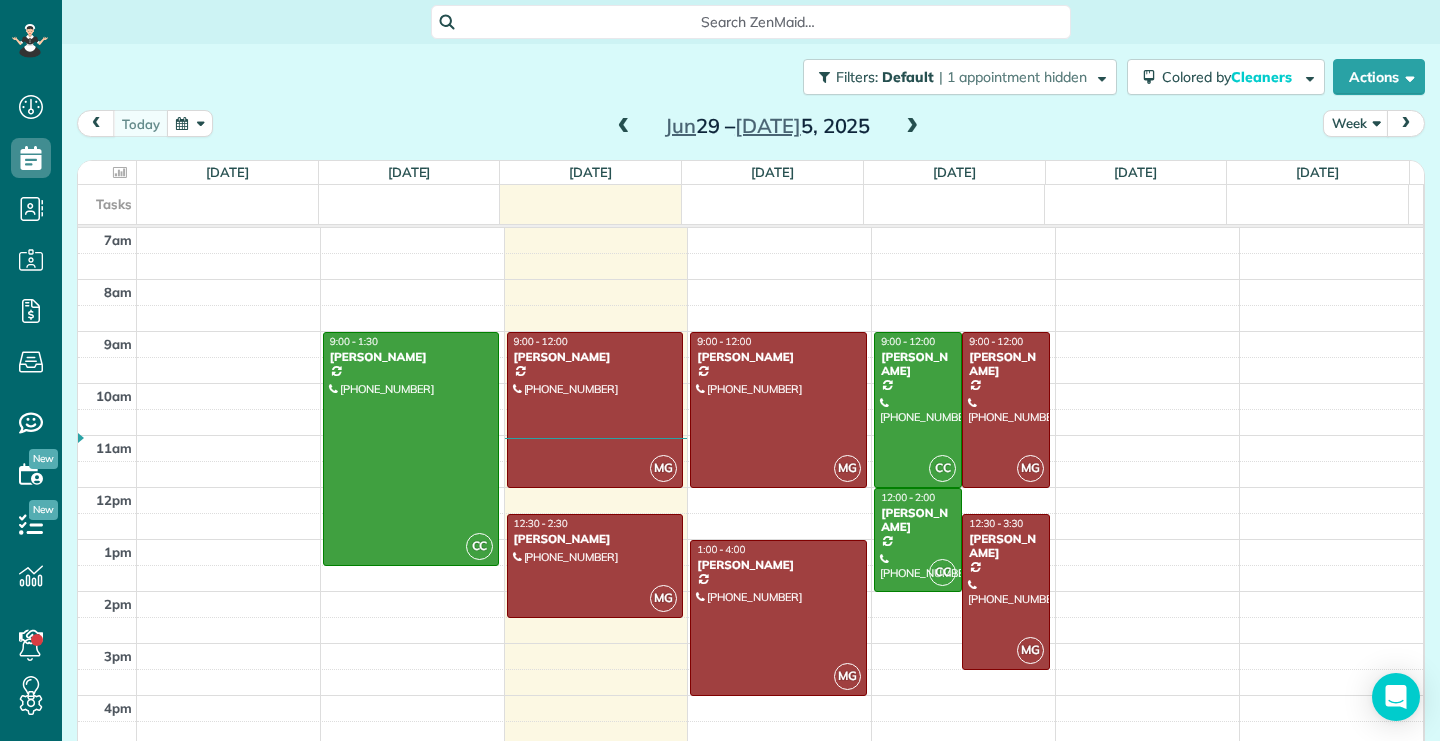 scroll, scrollTop: 0, scrollLeft: 0, axis: both 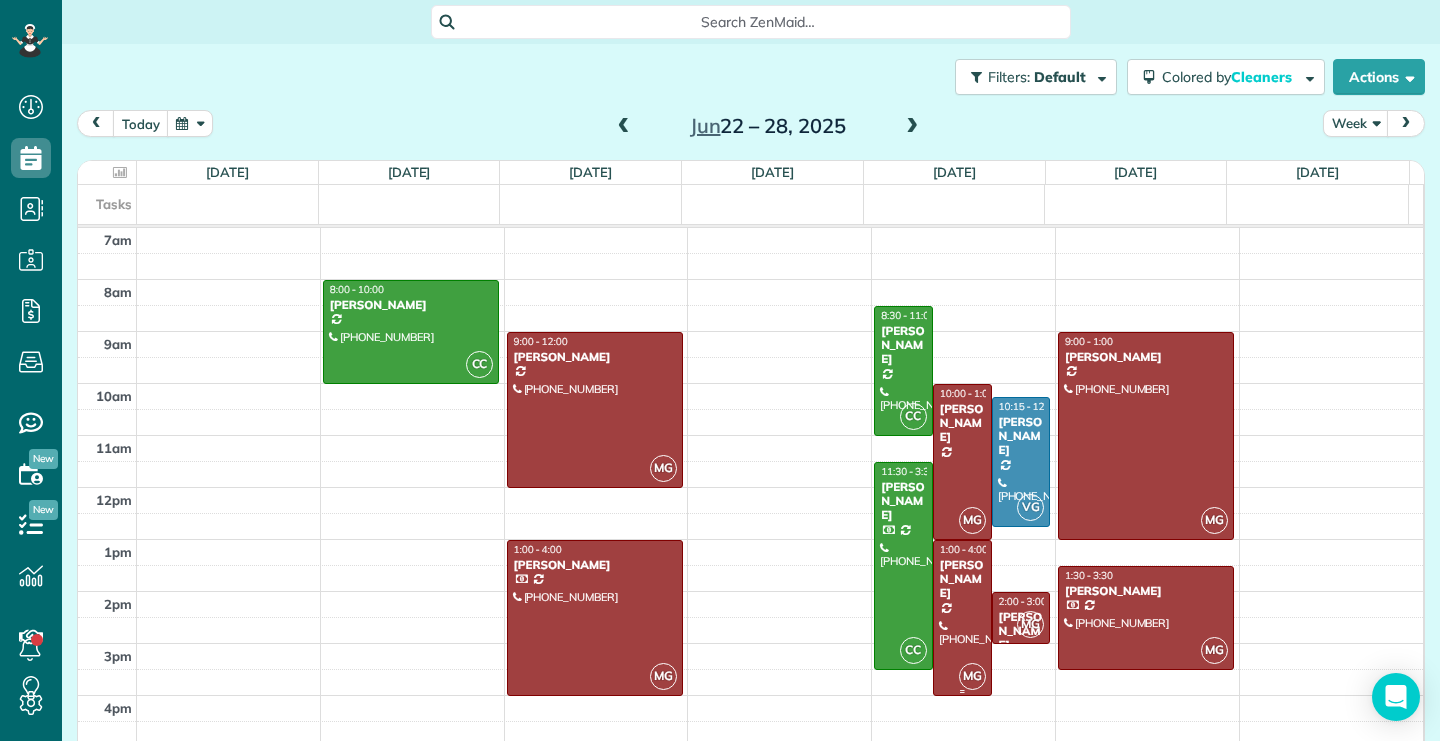 click at bounding box center [962, 618] 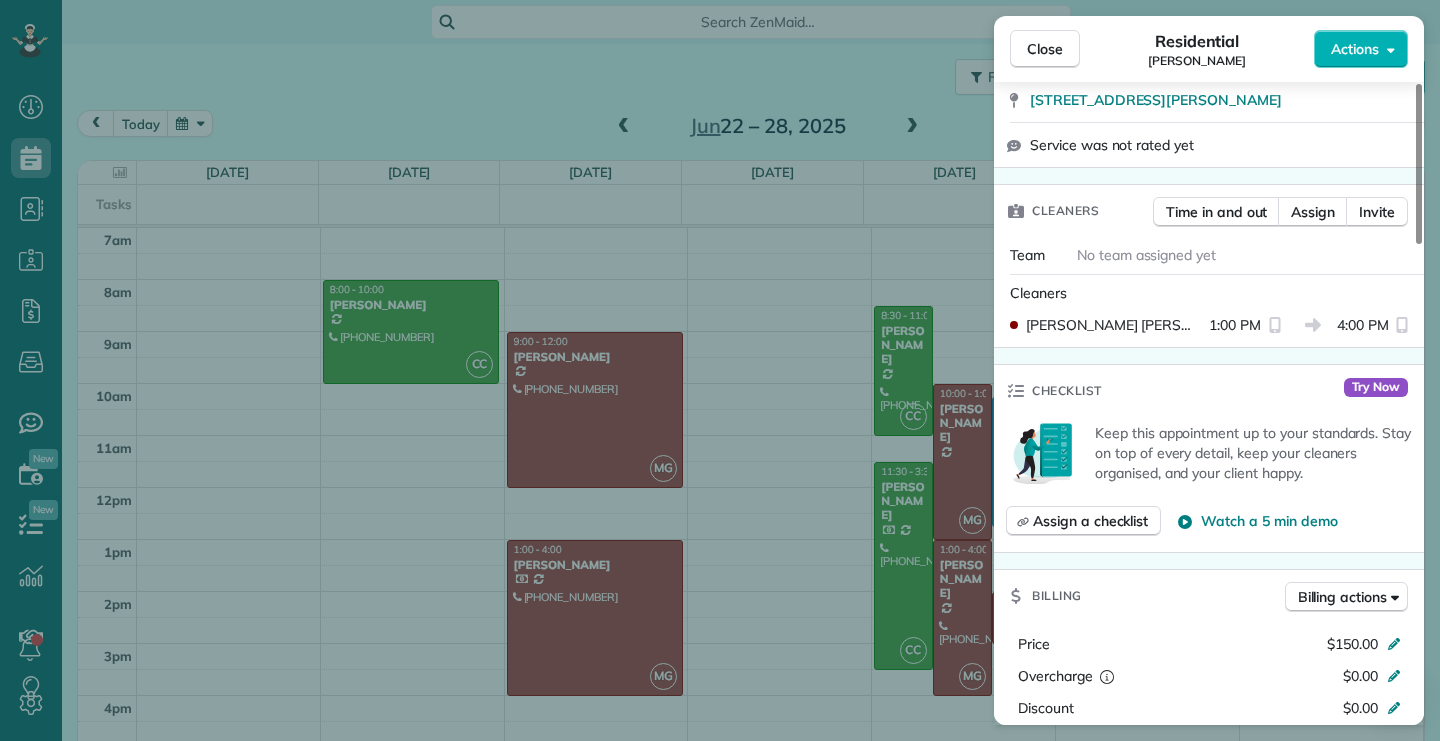 scroll, scrollTop: 700, scrollLeft: 0, axis: vertical 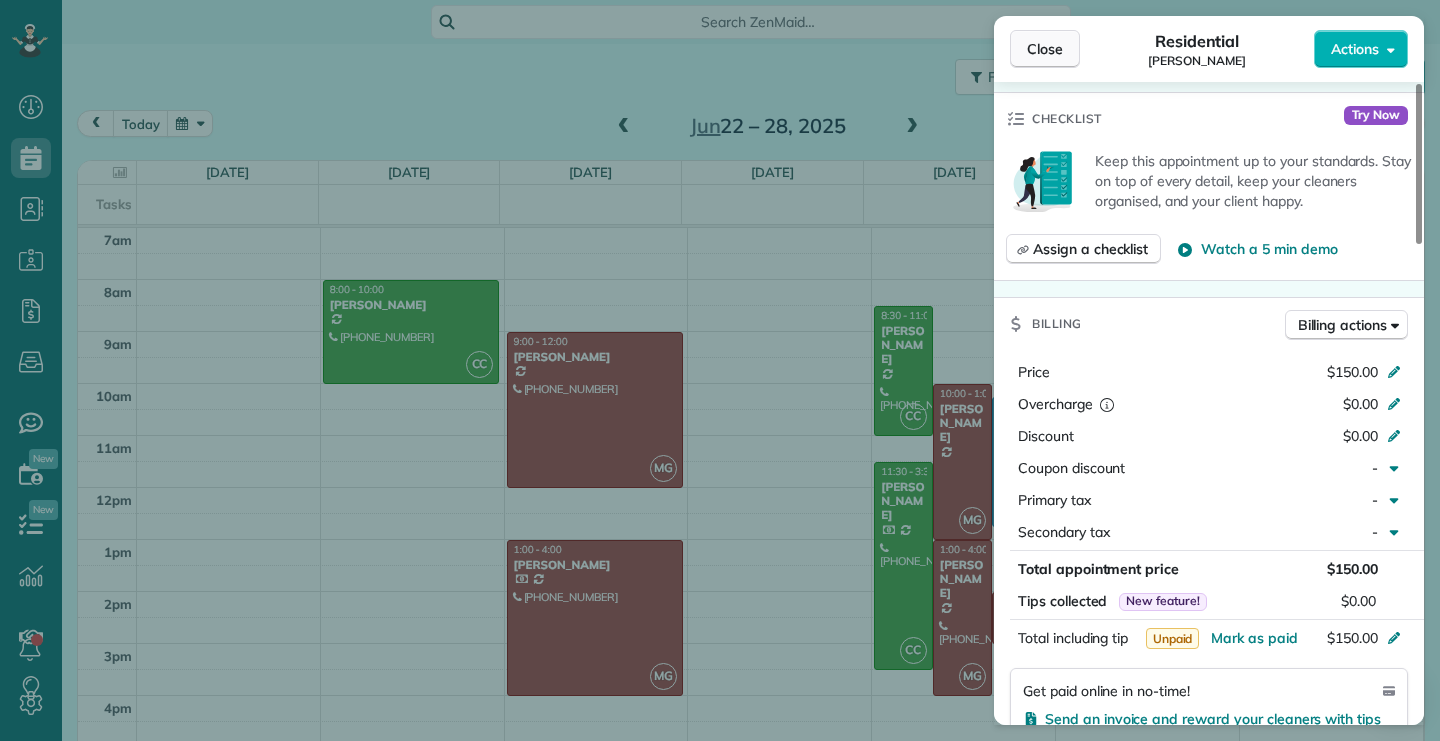 click on "Close" at bounding box center (1045, 49) 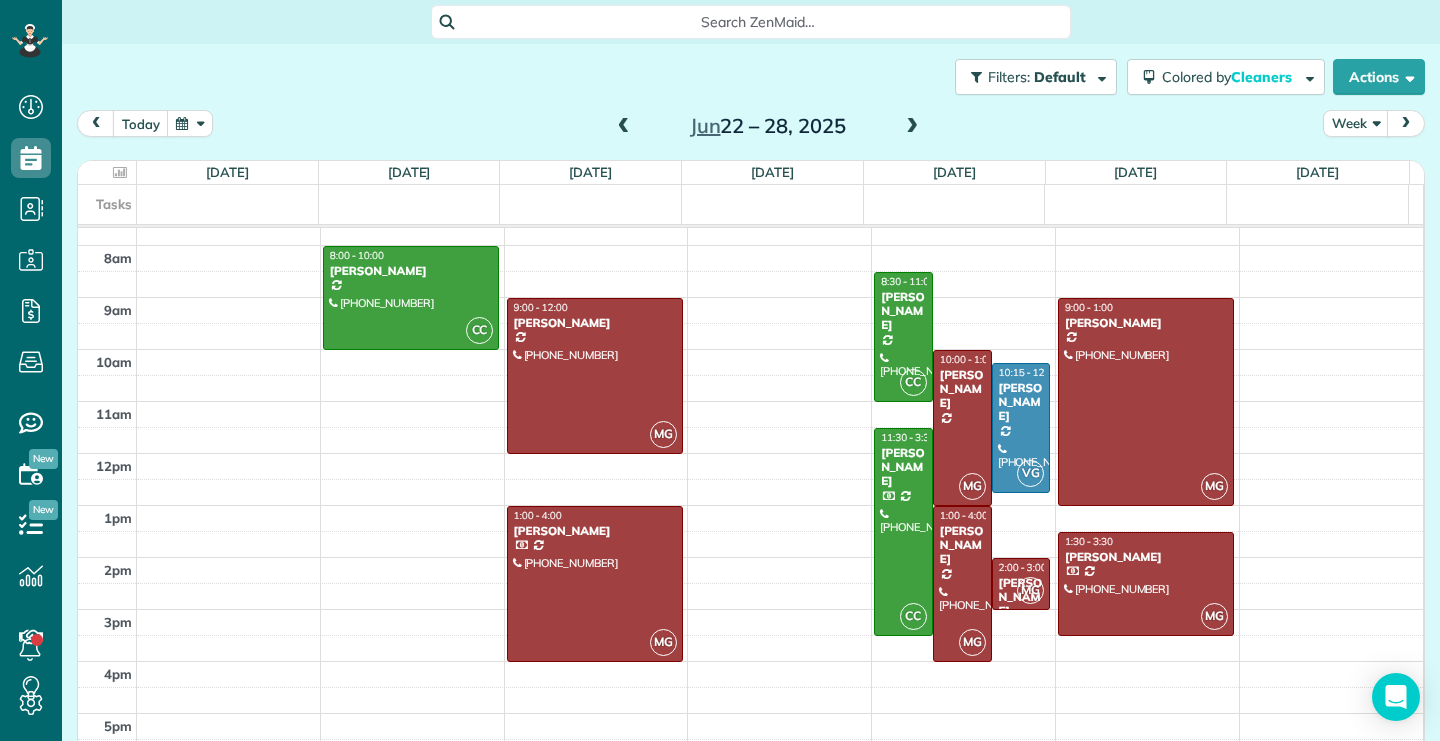 scroll, scrollTop: 52, scrollLeft: 0, axis: vertical 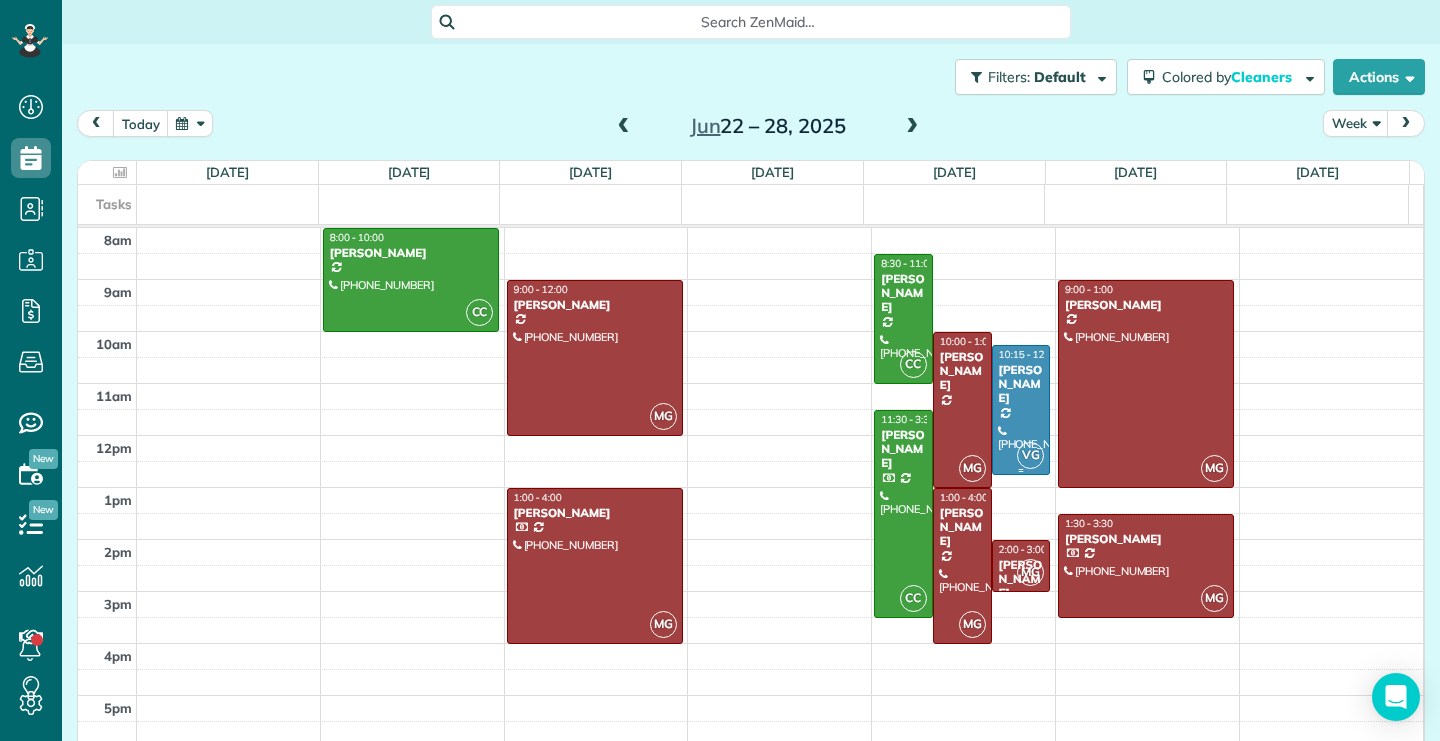 click at bounding box center [1021, 410] 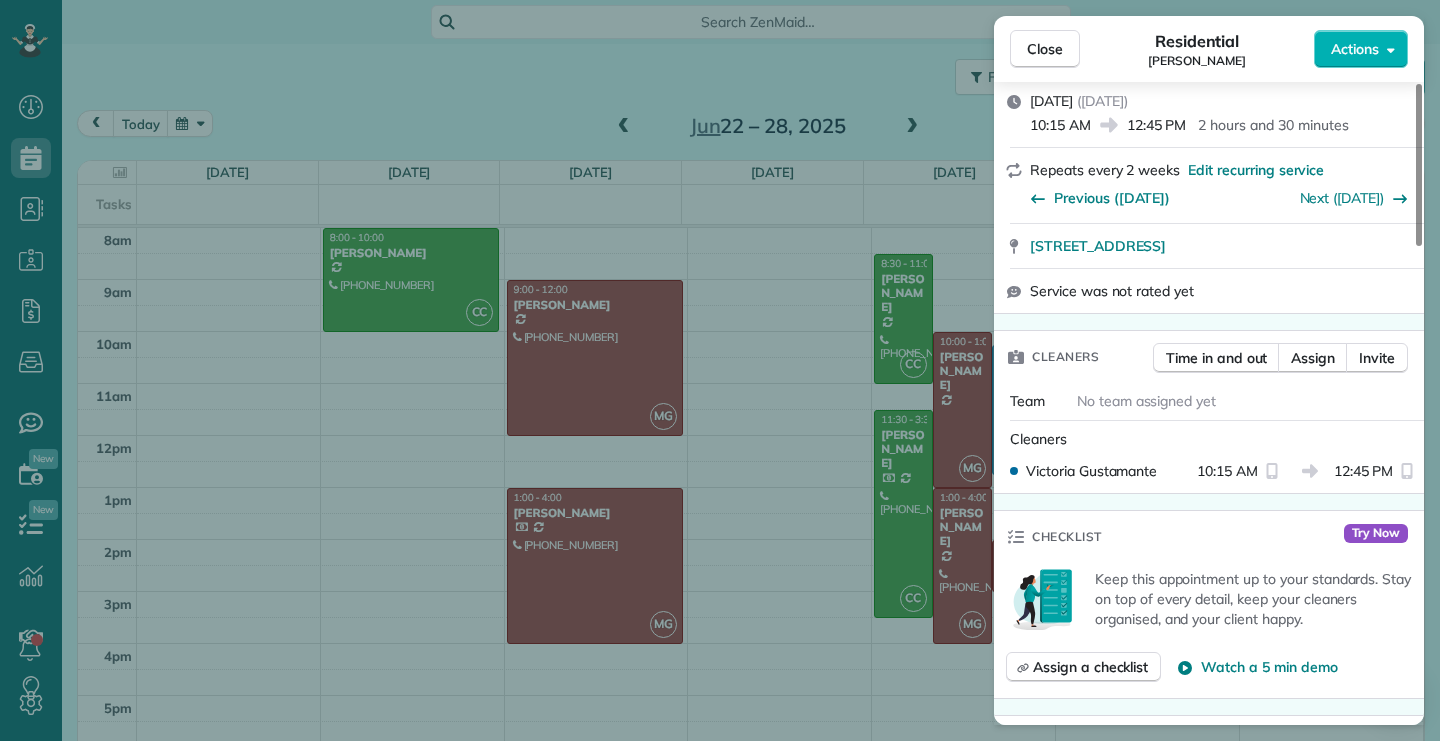 scroll, scrollTop: 300, scrollLeft: 0, axis: vertical 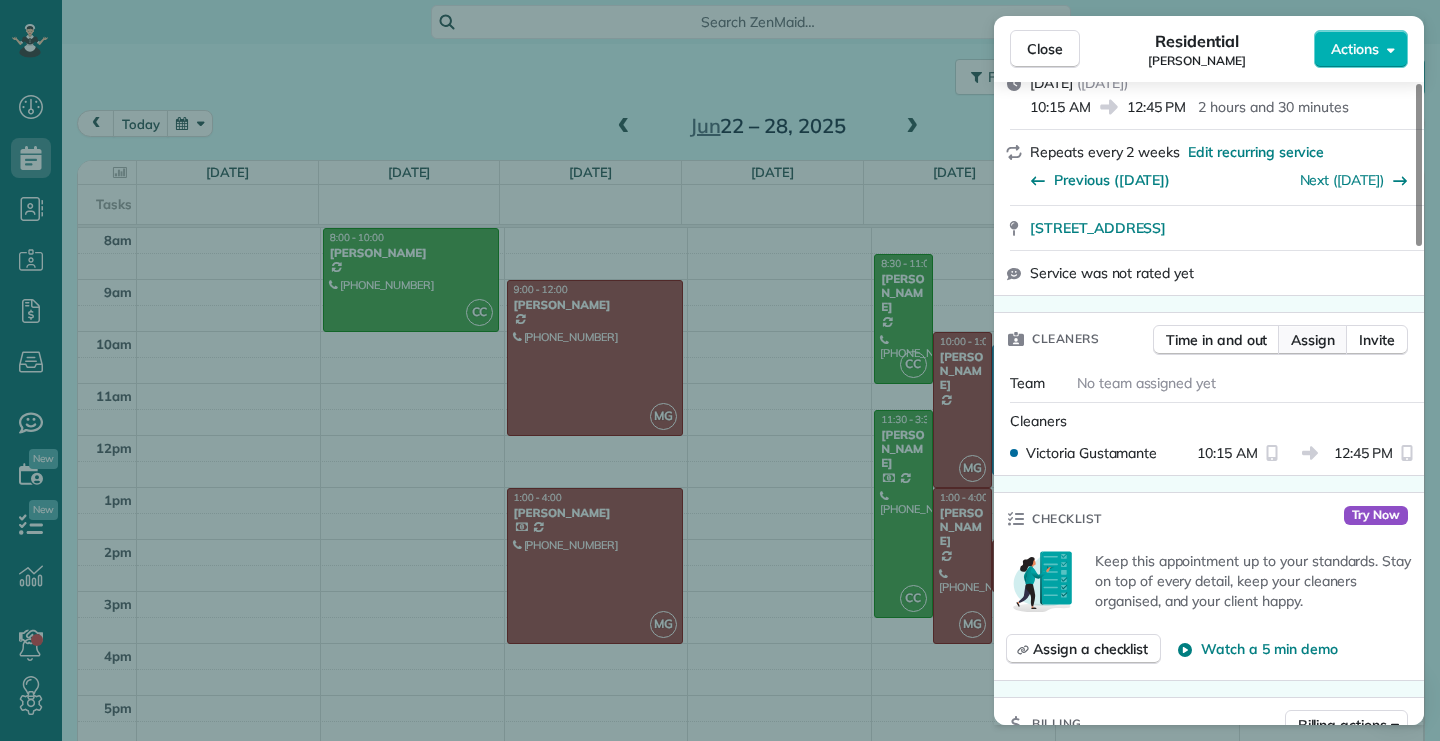 click on "Assign" at bounding box center (1313, 340) 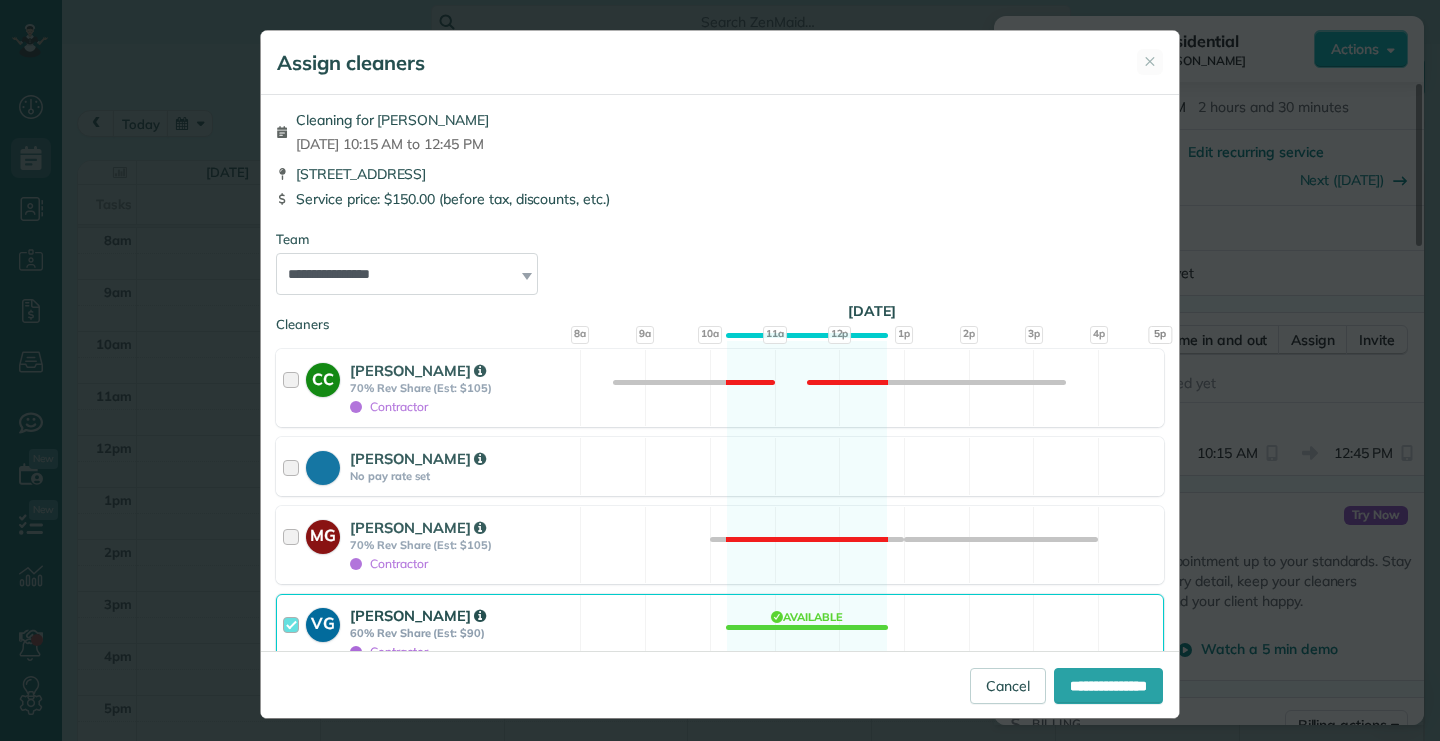 click at bounding box center (294, 633) 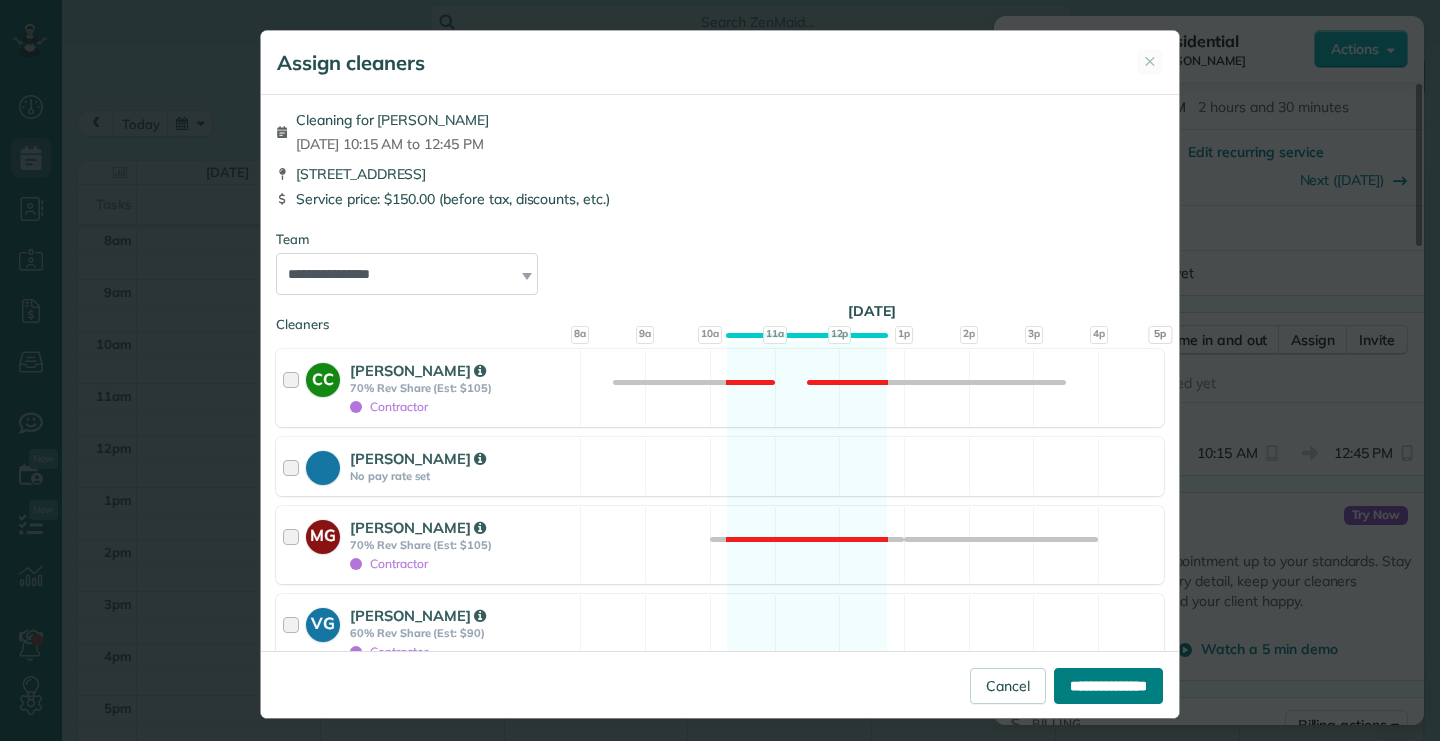 click on "**********" at bounding box center (1108, 686) 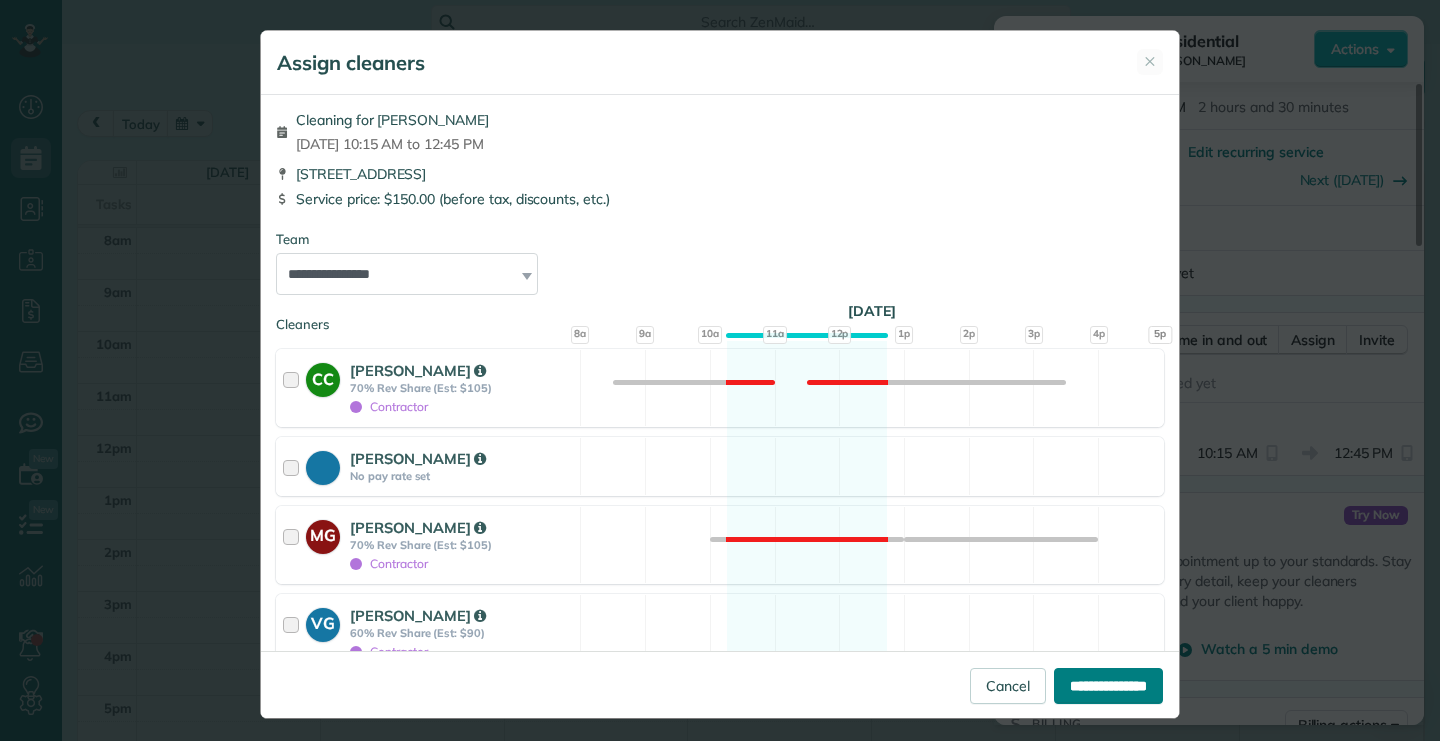 type on "**********" 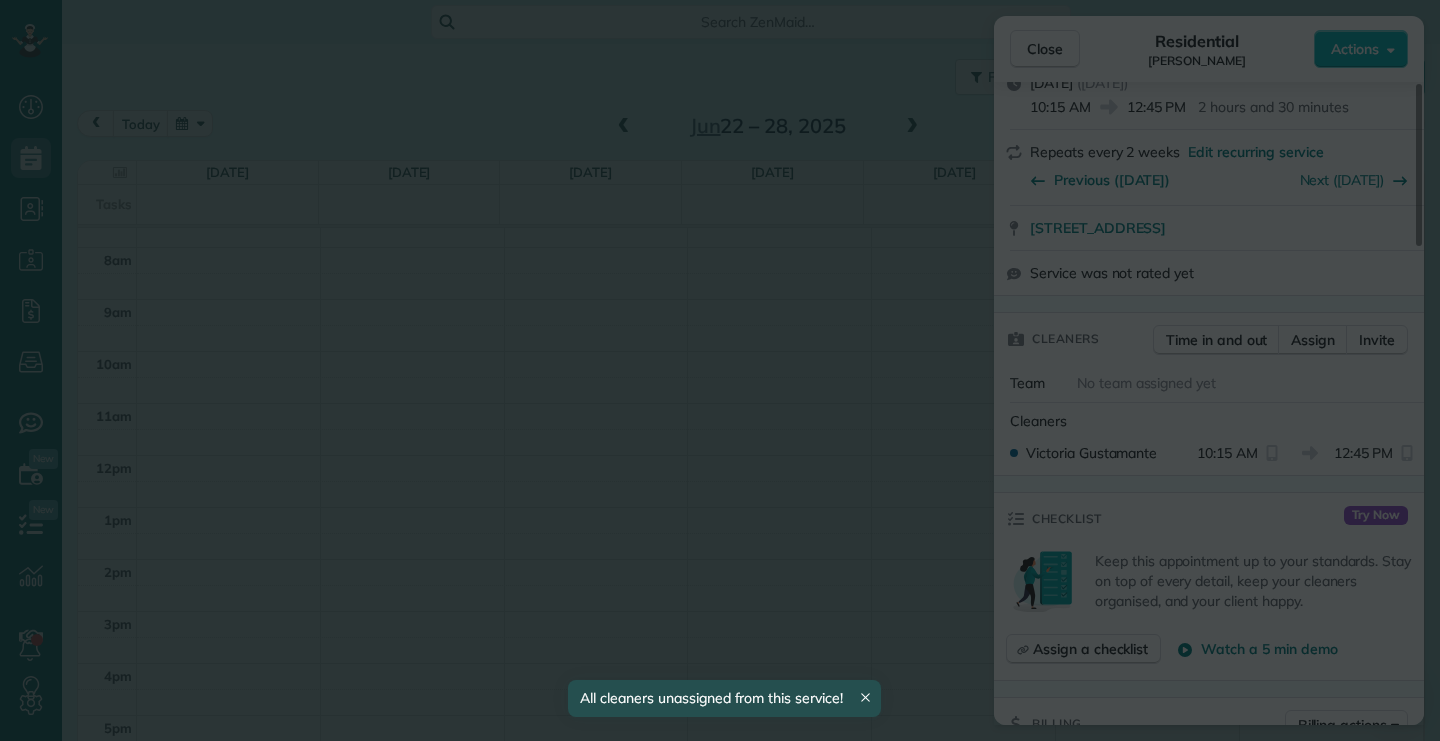 scroll, scrollTop: 32, scrollLeft: 0, axis: vertical 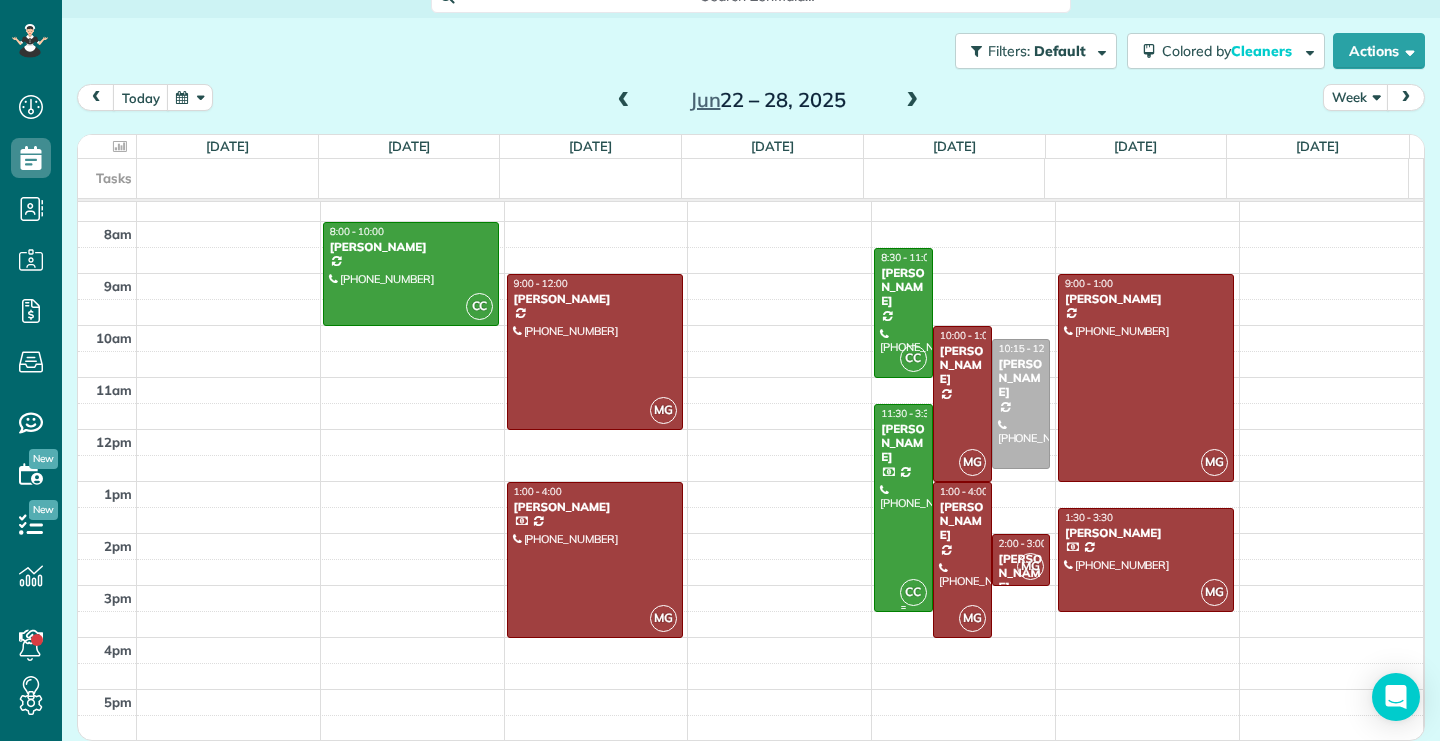 click at bounding box center (903, 508) 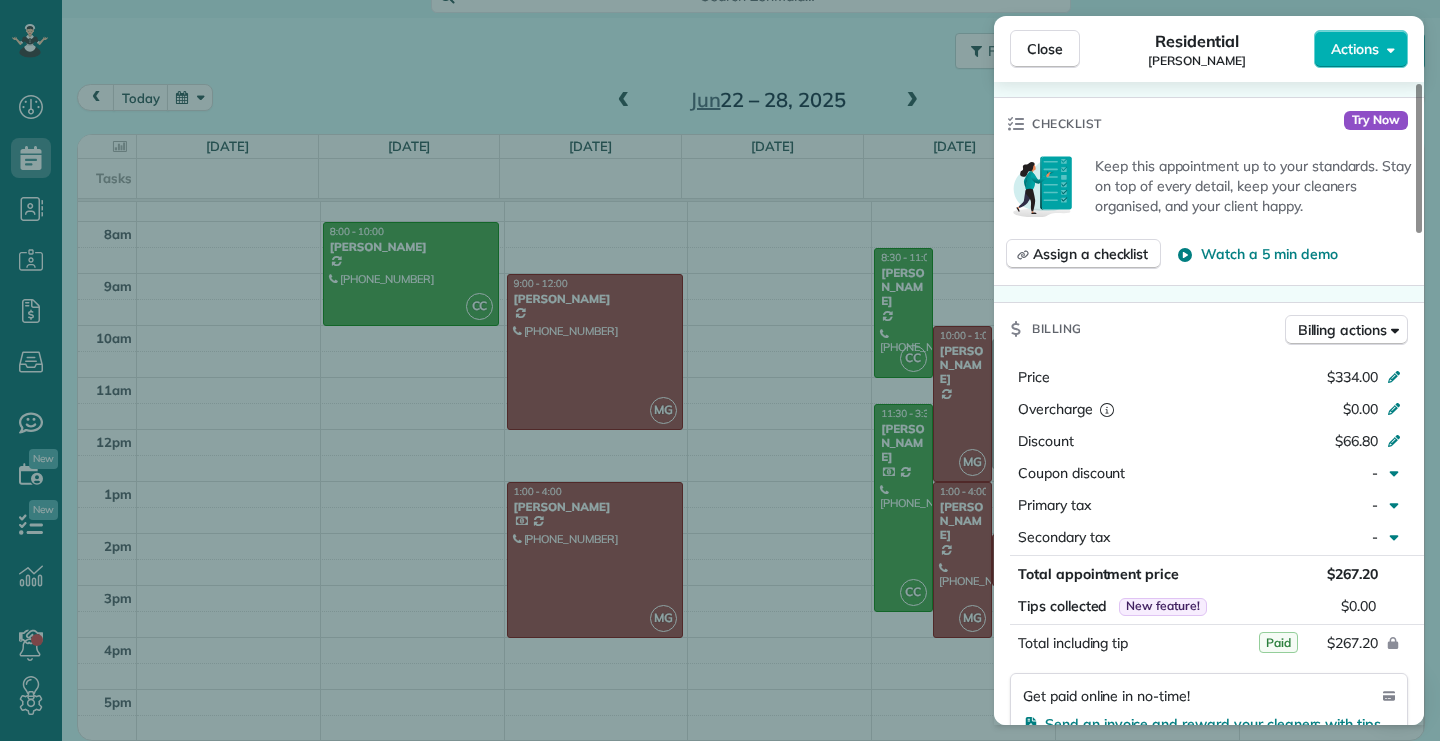 scroll, scrollTop: 700, scrollLeft: 0, axis: vertical 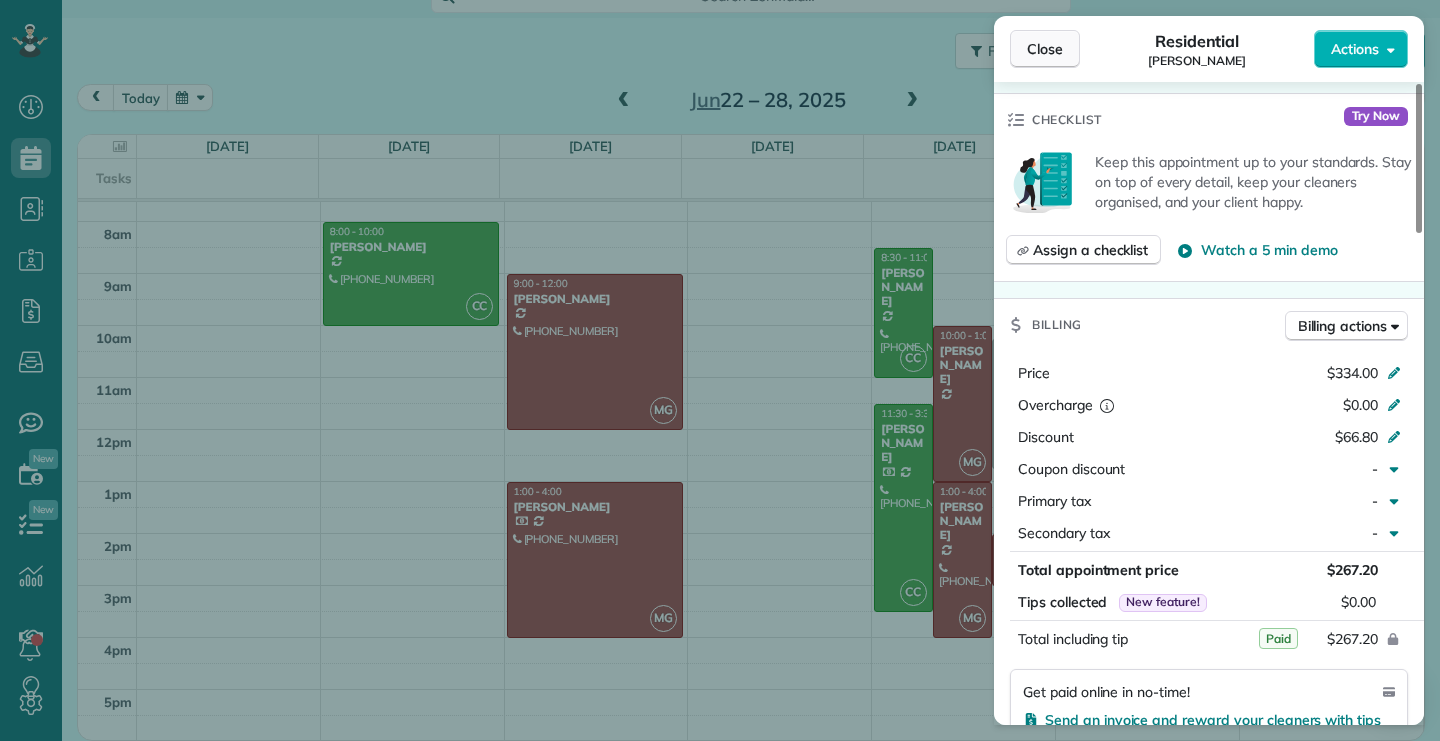 click on "Close" at bounding box center [1045, 49] 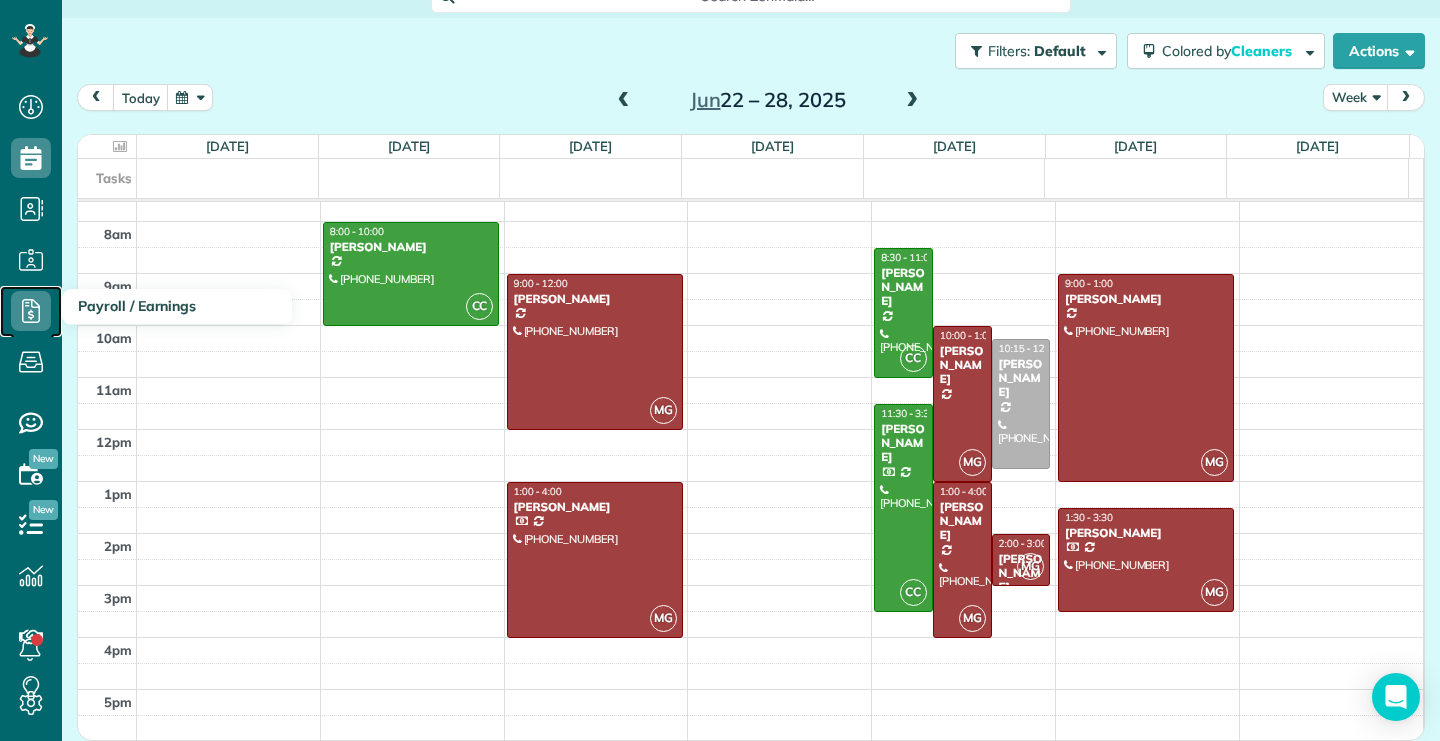 click 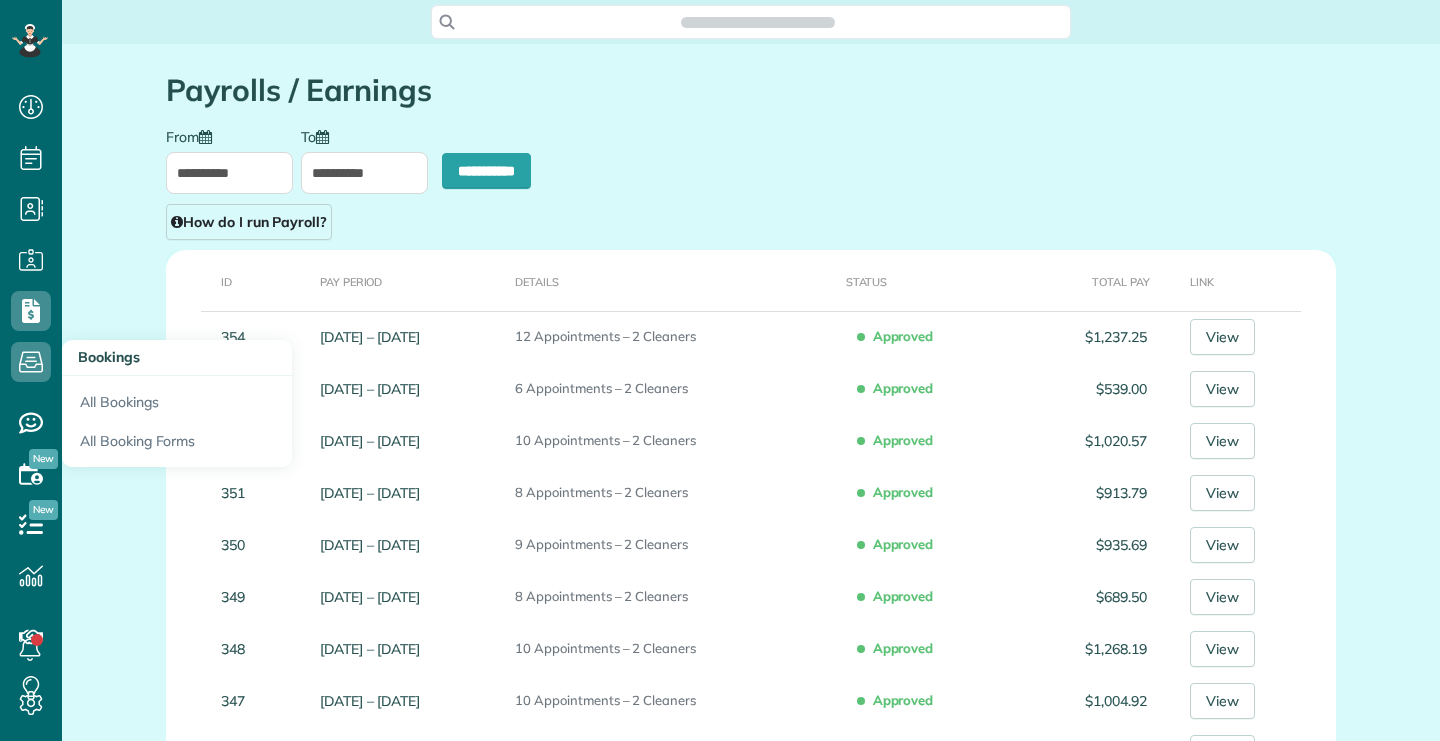 type on "**********" 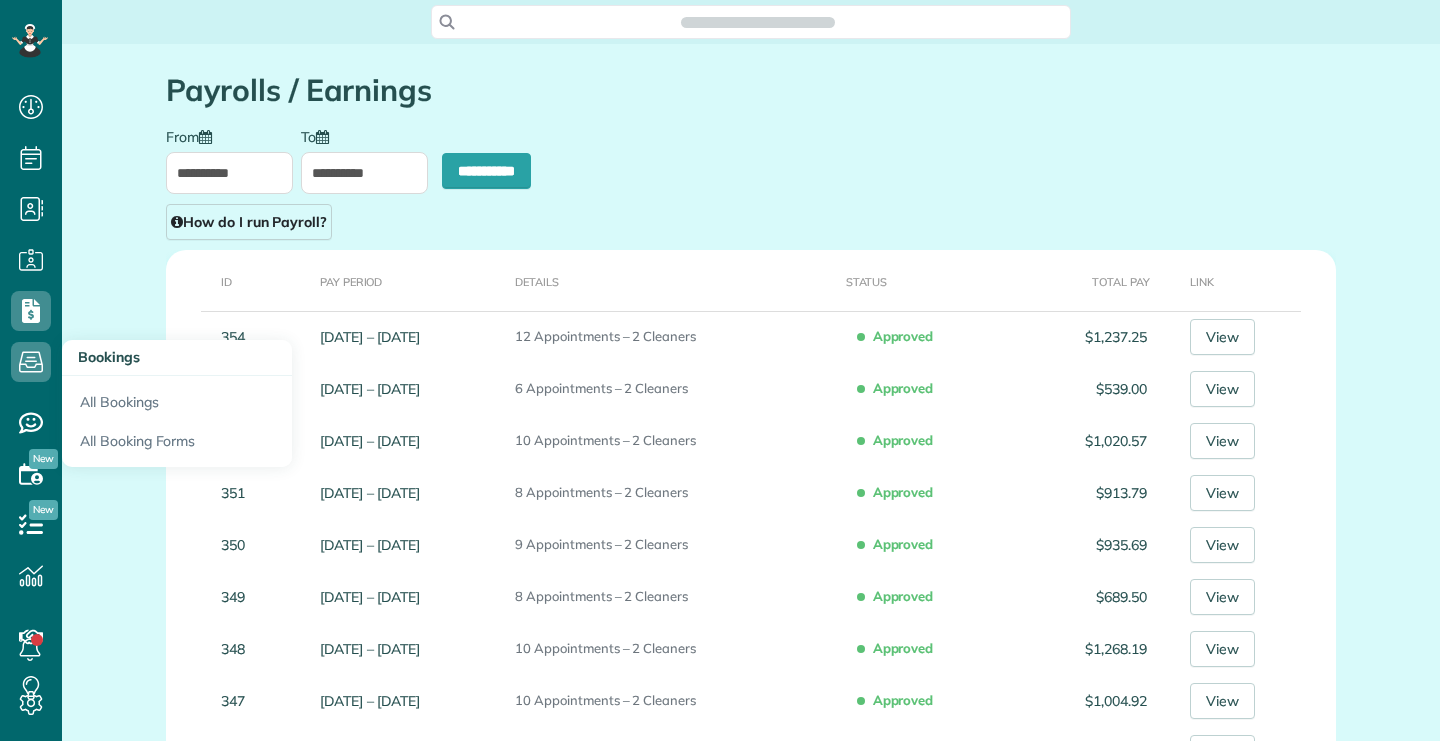 scroll, scrollTop: 741, scrollLeft: 62, axis: both 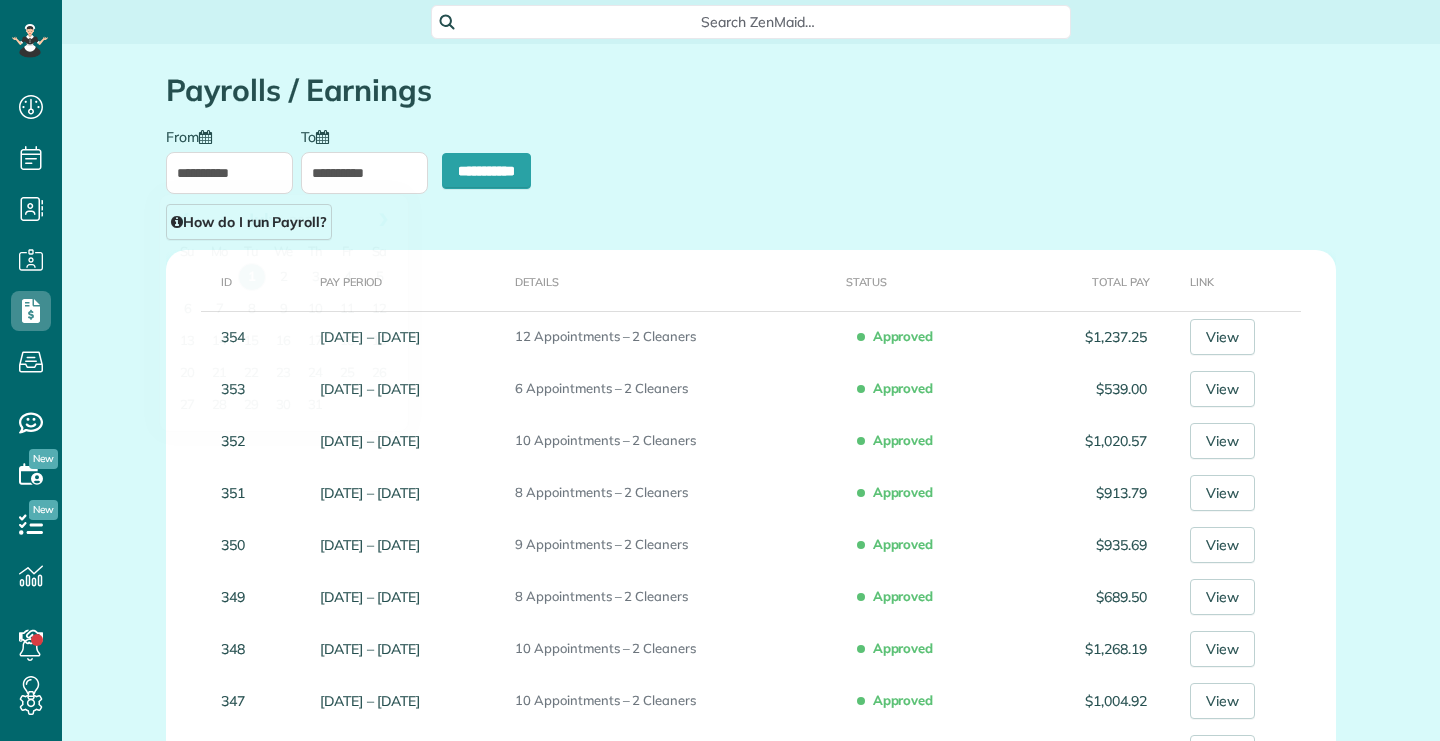click on "**********" at bounding box center [229, 173] 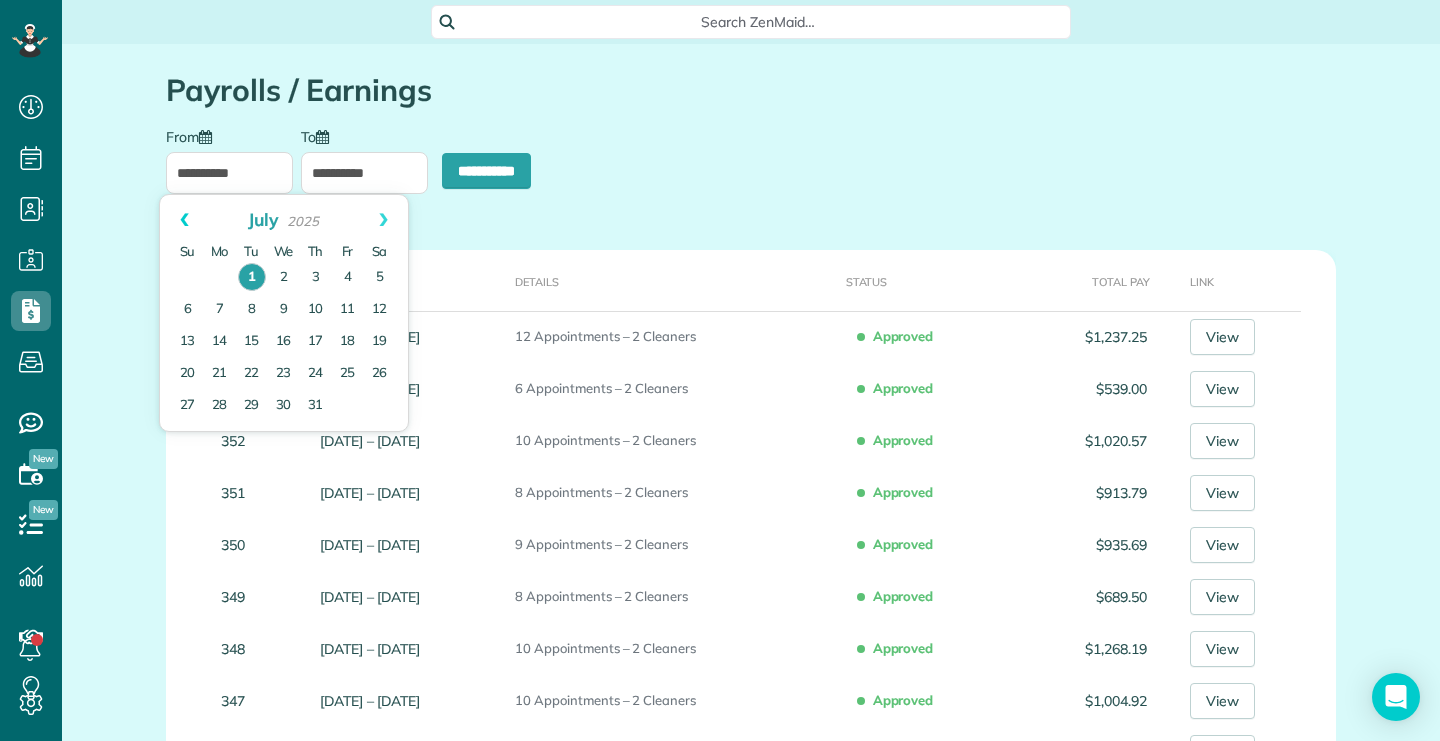 click on "Prev" at bounding box center [184, 220] 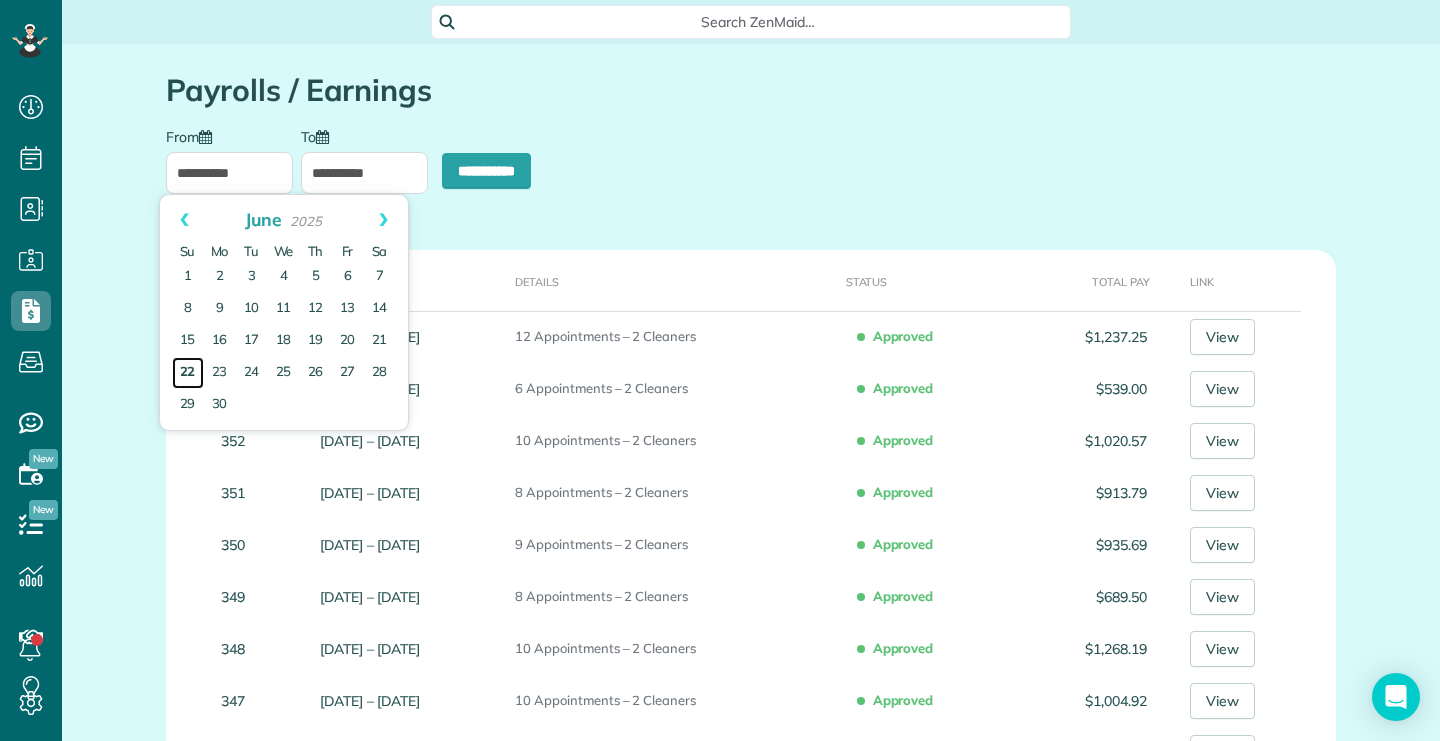 click on "22" at bounding box center (188, 373) 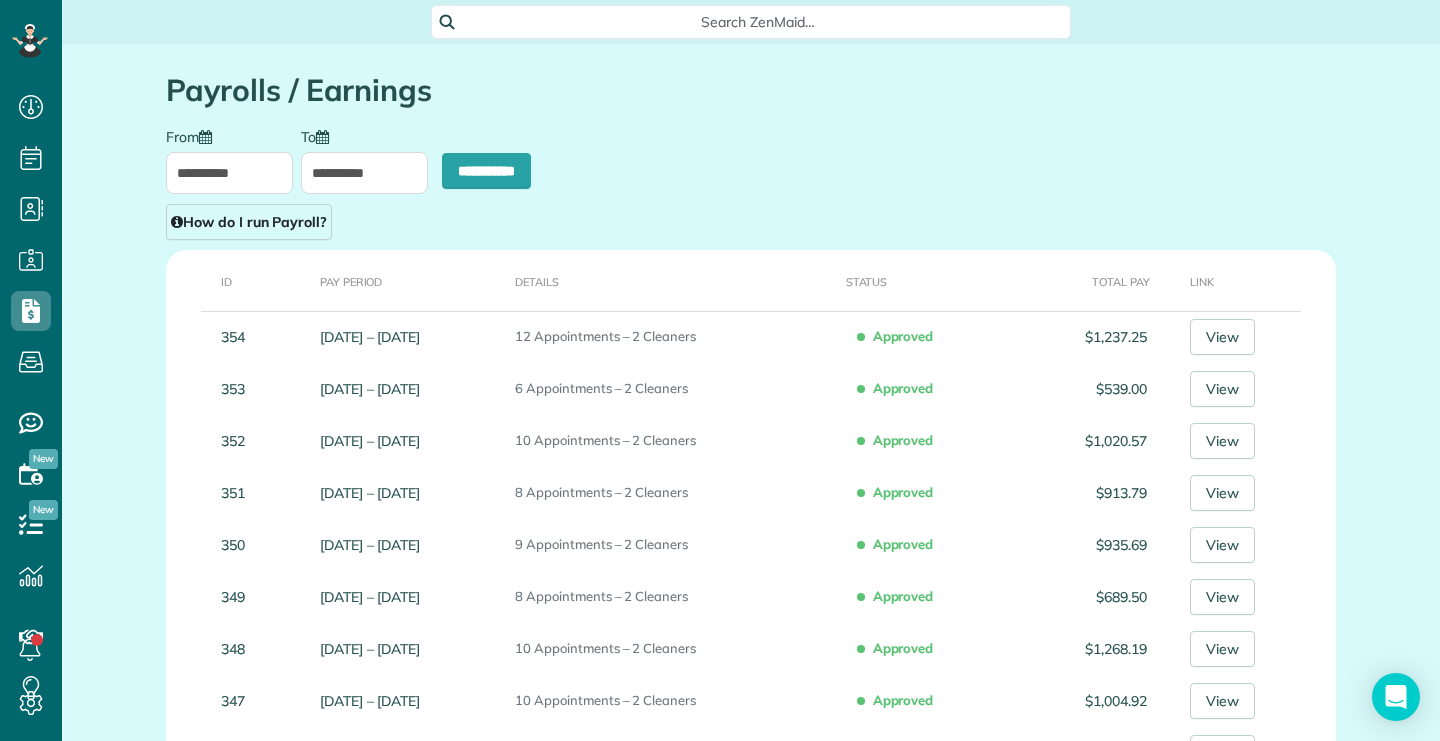 click on "**********" at bounding box center (364, 173) 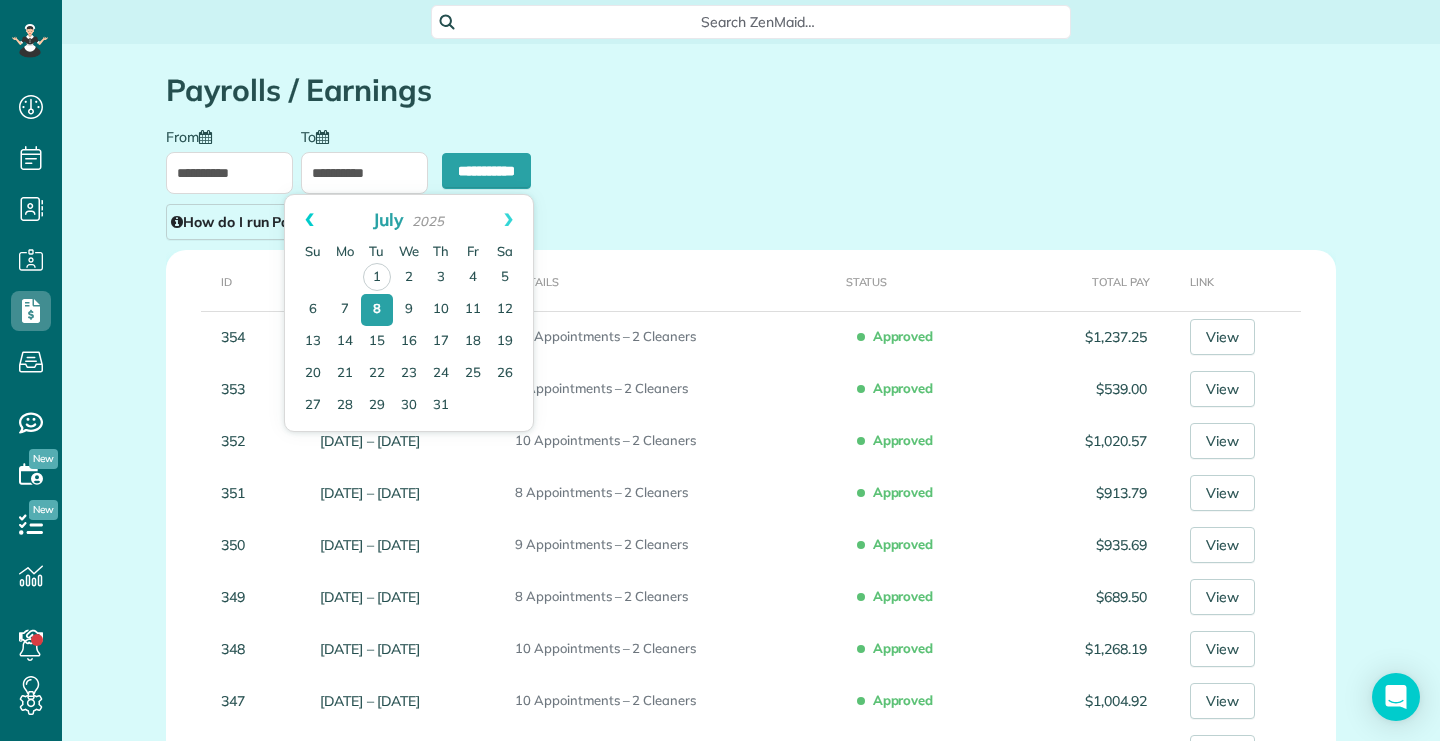 click on "Prev" at bounding box center (309, 220) 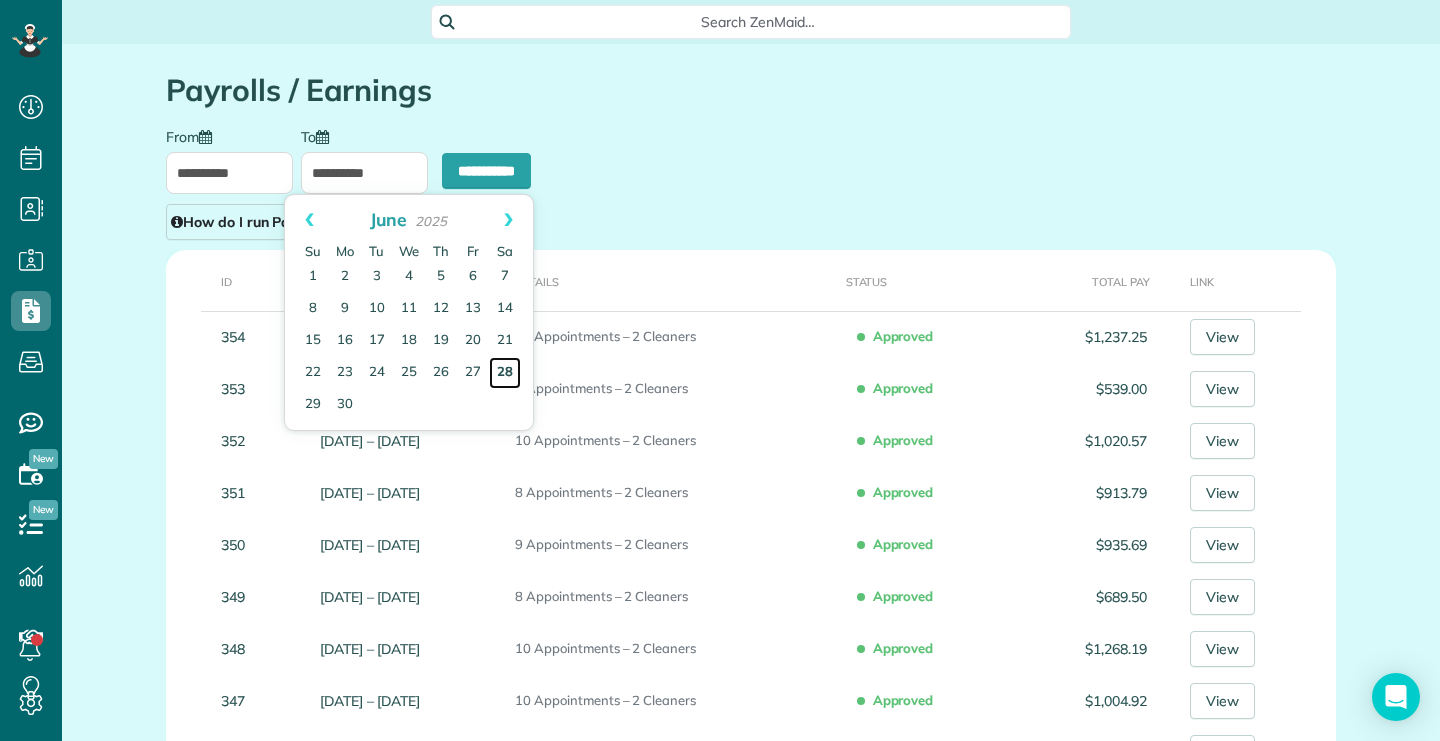click on "28" at bounding box center [505, 373] 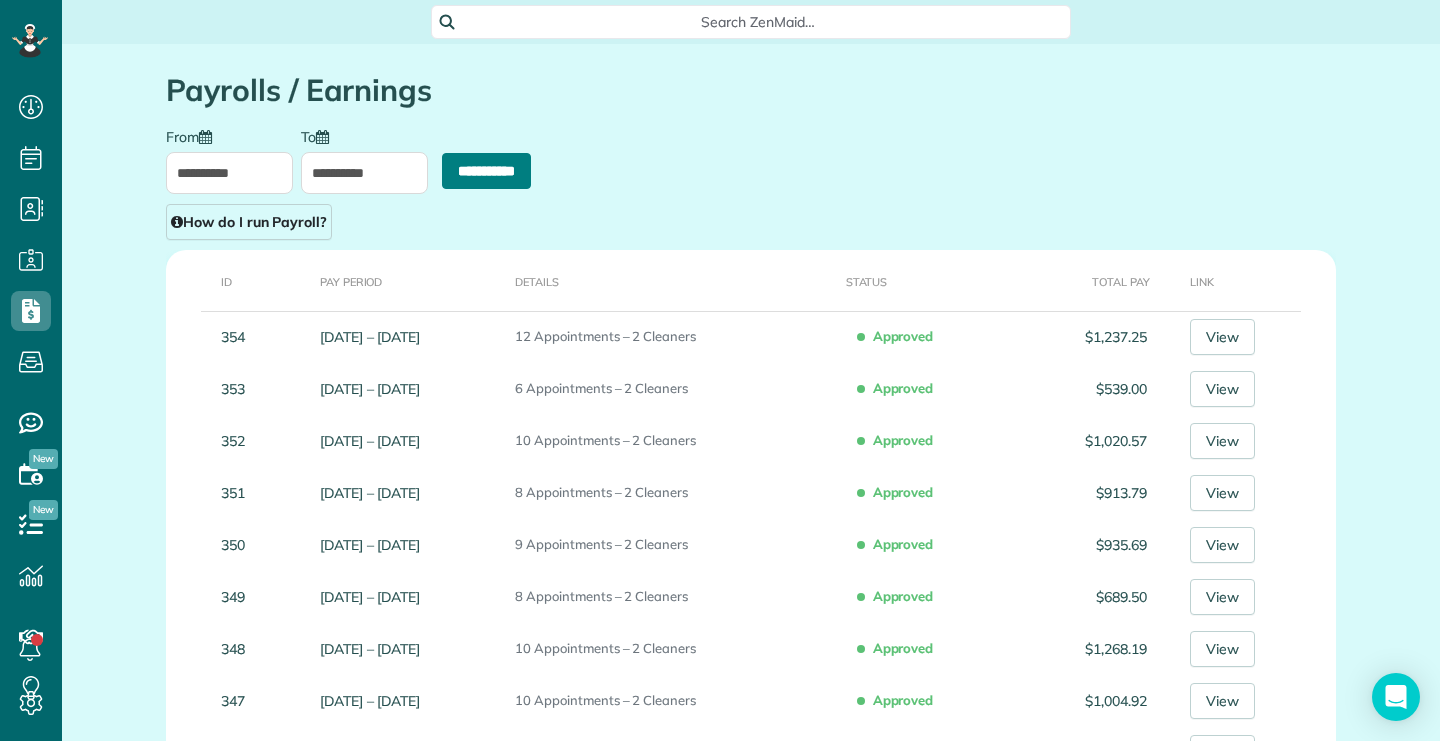click on "**********" at bounding box center (486, 171) 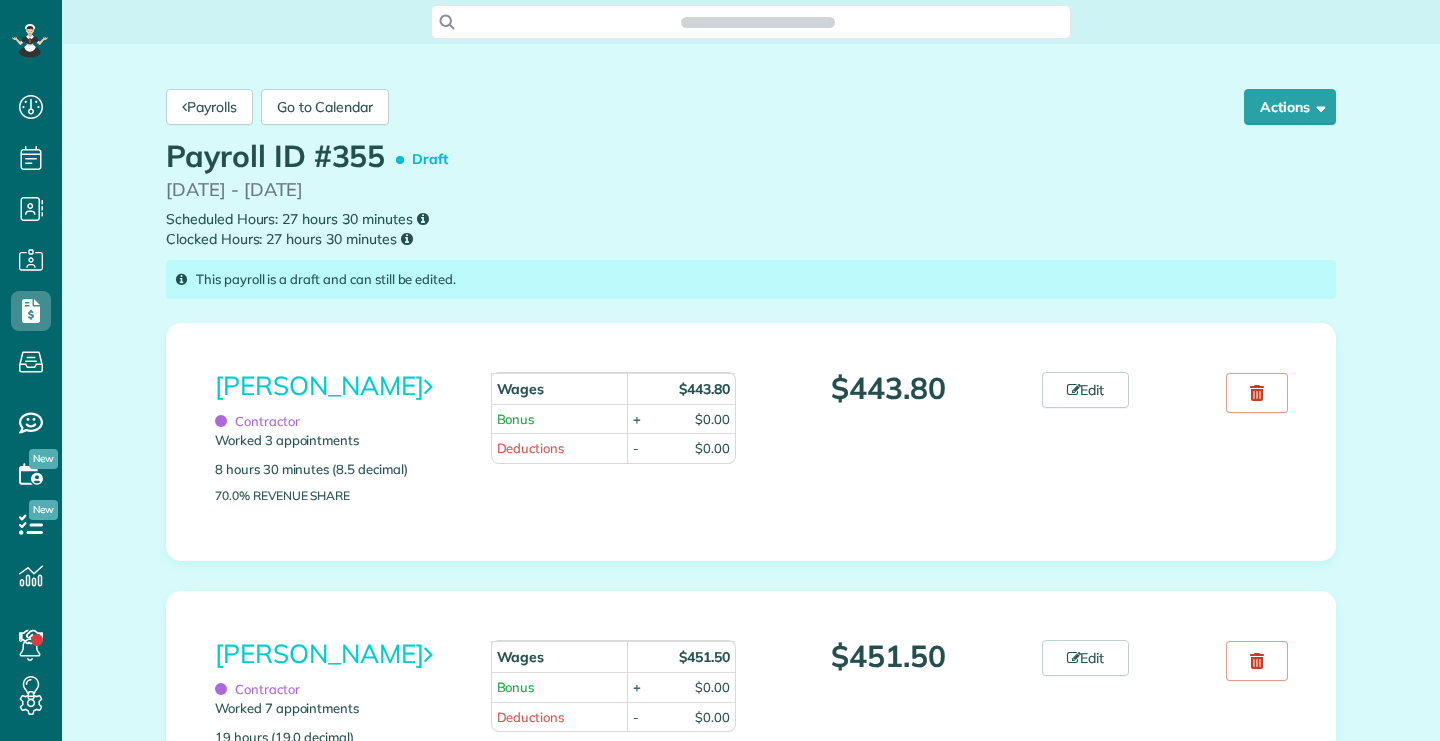 scroll, scrollTop: 0, scrollLeft: 0, axis: both 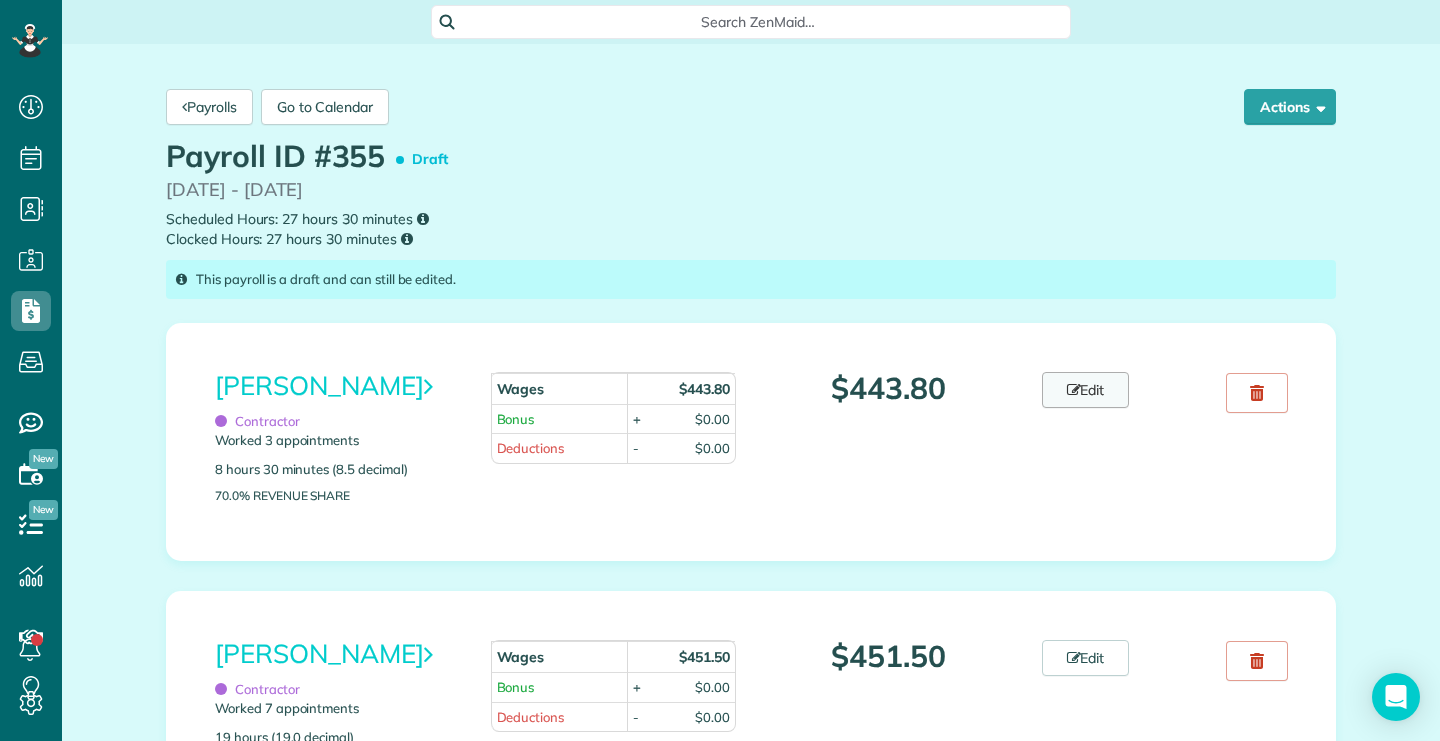 click on "Edit" at bounding box center [1086, 390] 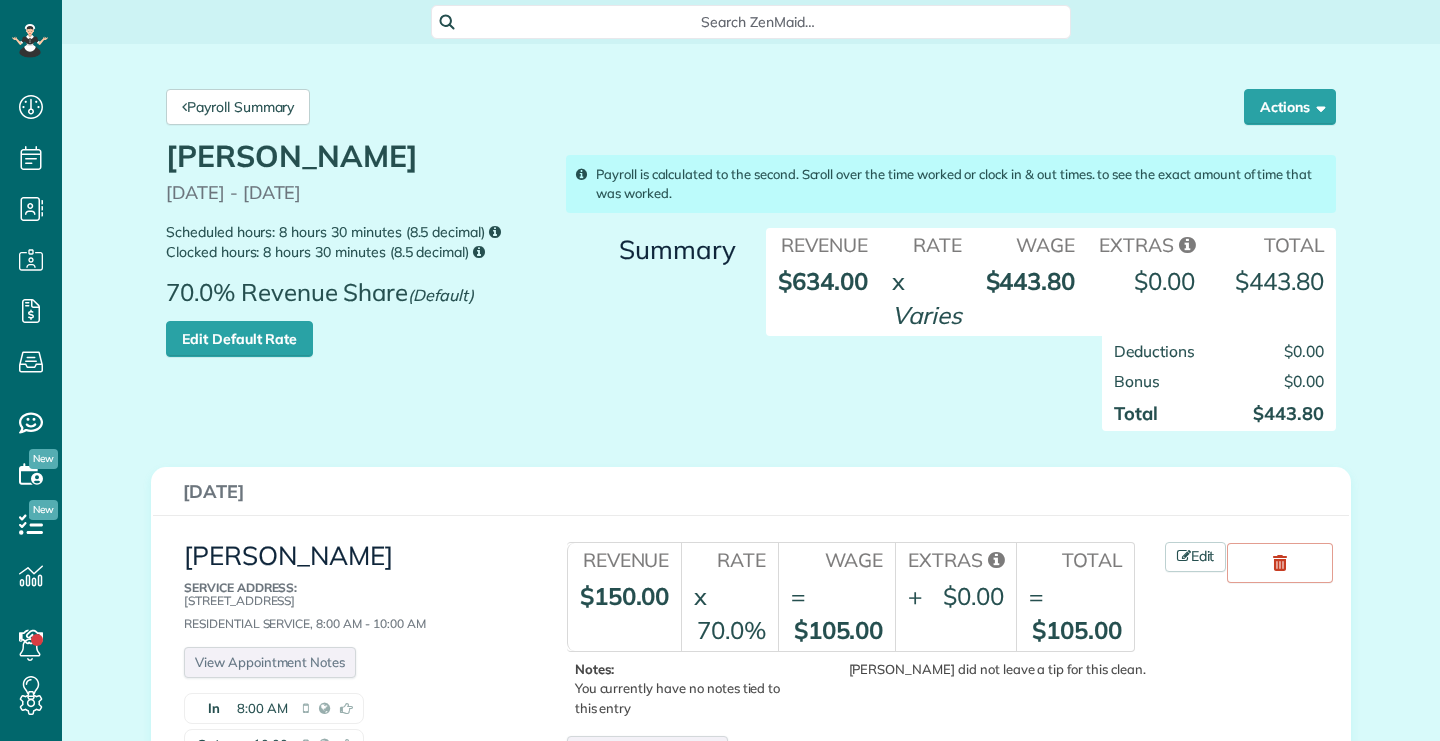 scroll, scrollTop: 0, scrollLeft: 0, axis: both 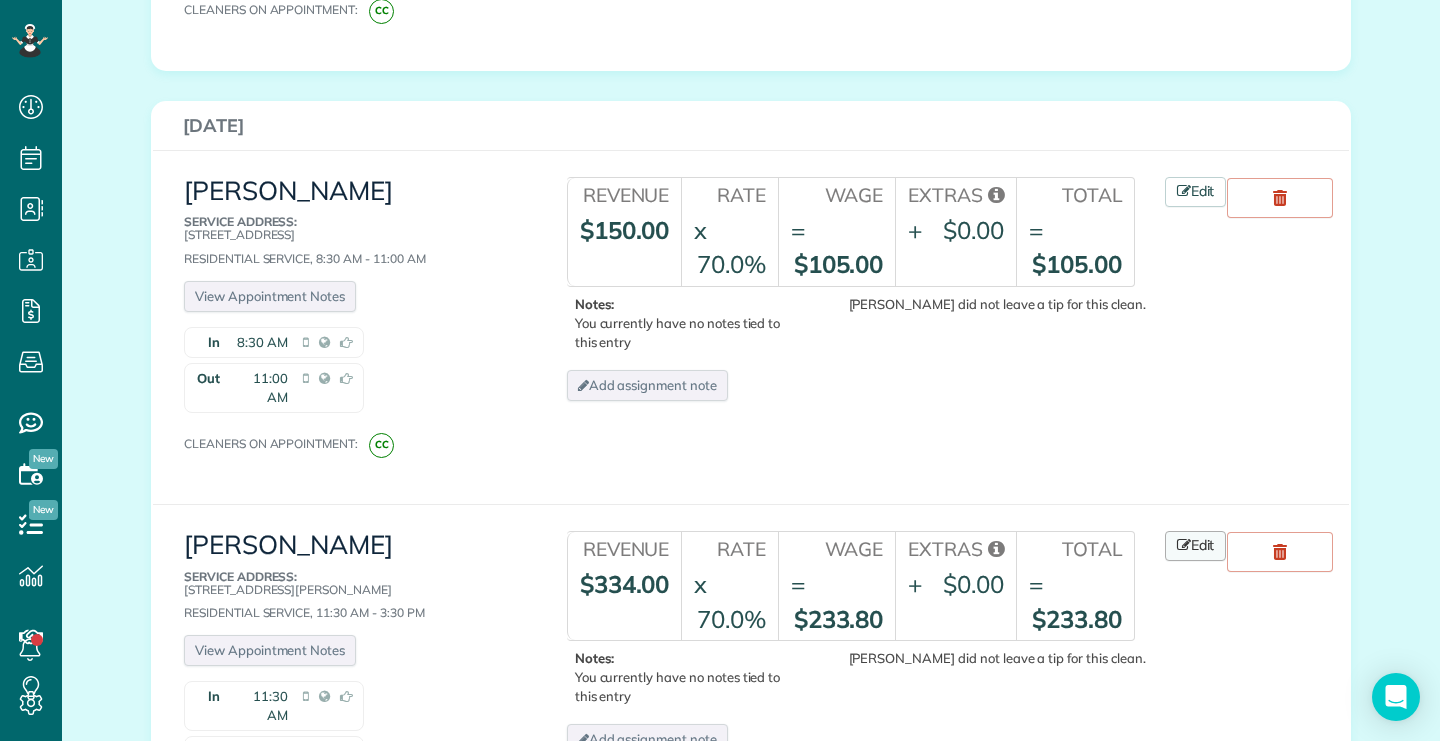 click at bounding box center [1184, 545] 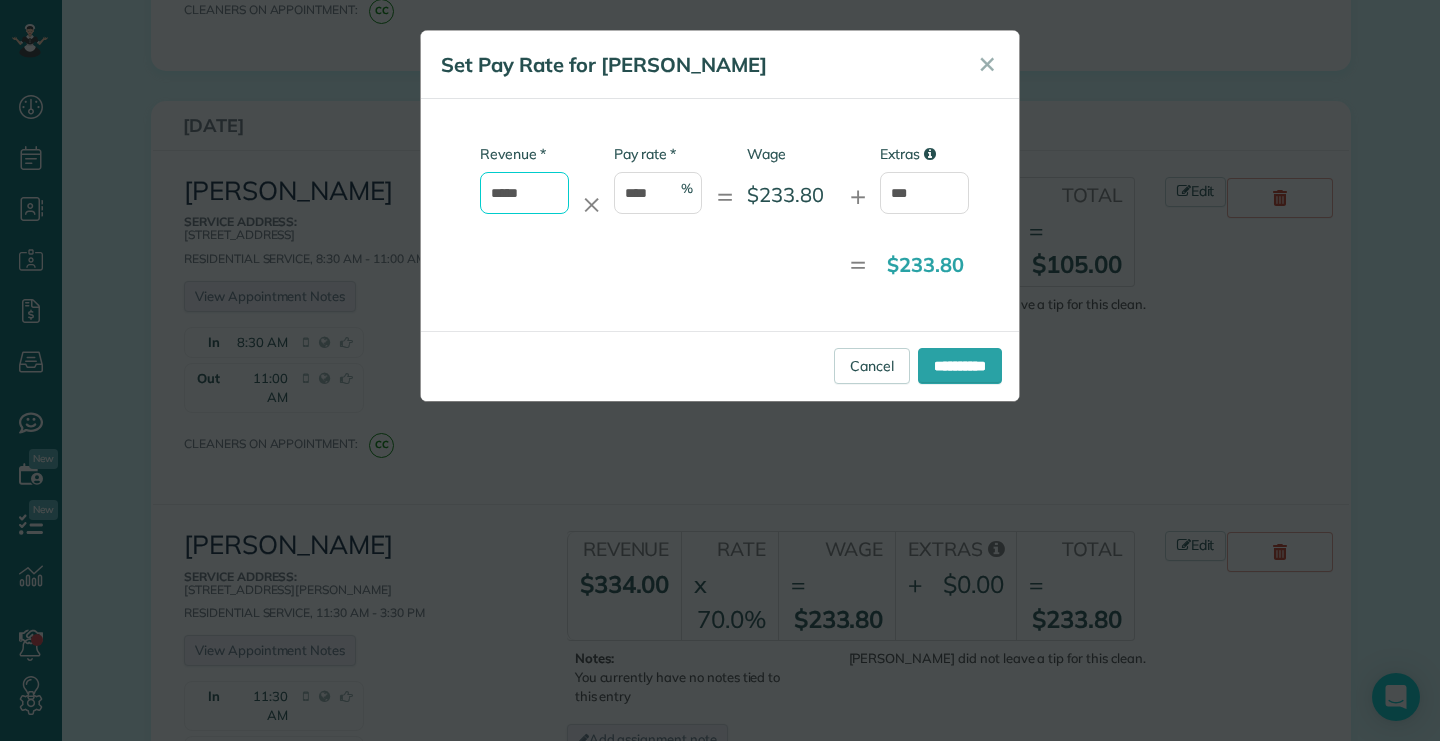 click on "*****" at bounding box center (524, 193) 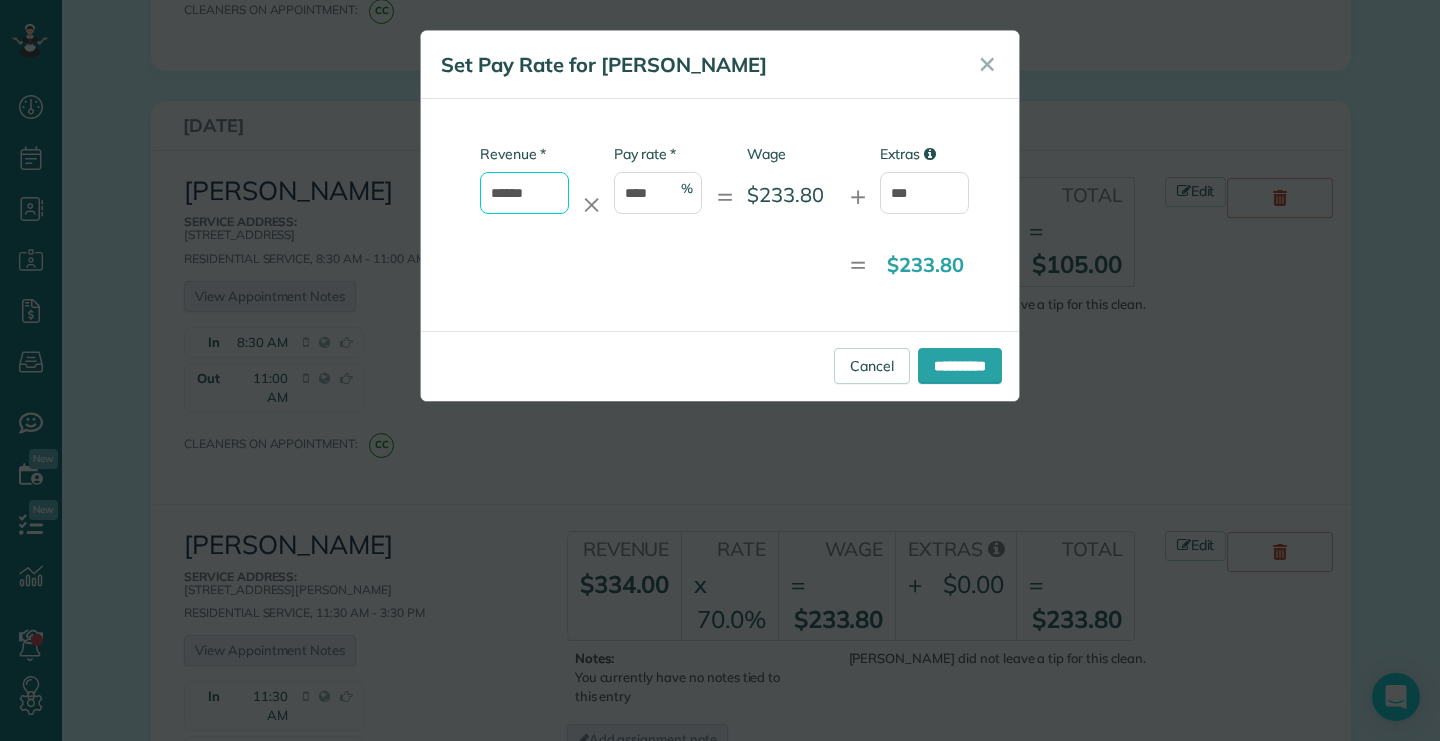type on "******" 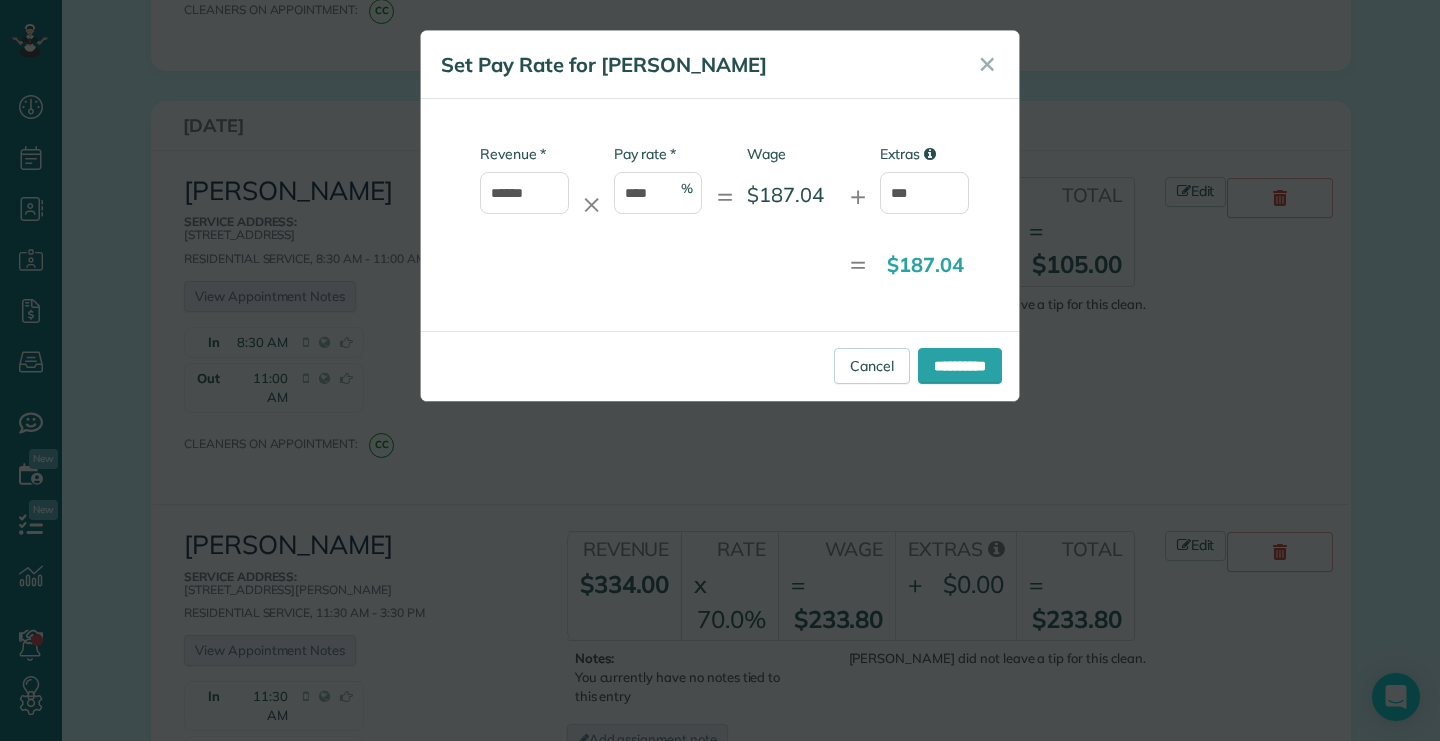 click on "=
$187.04" at bounding box center (702, 265) 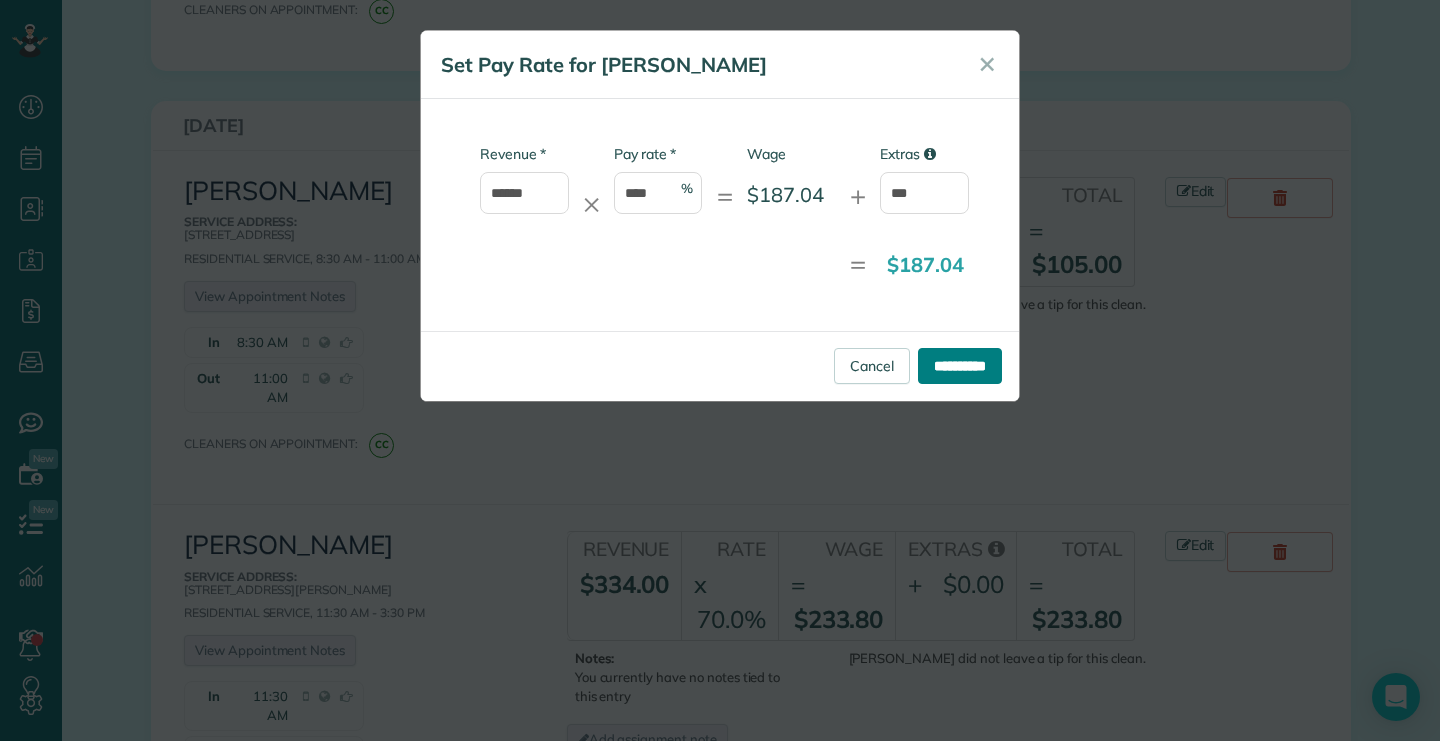 click on "**********" at bounding box center [960, 366] 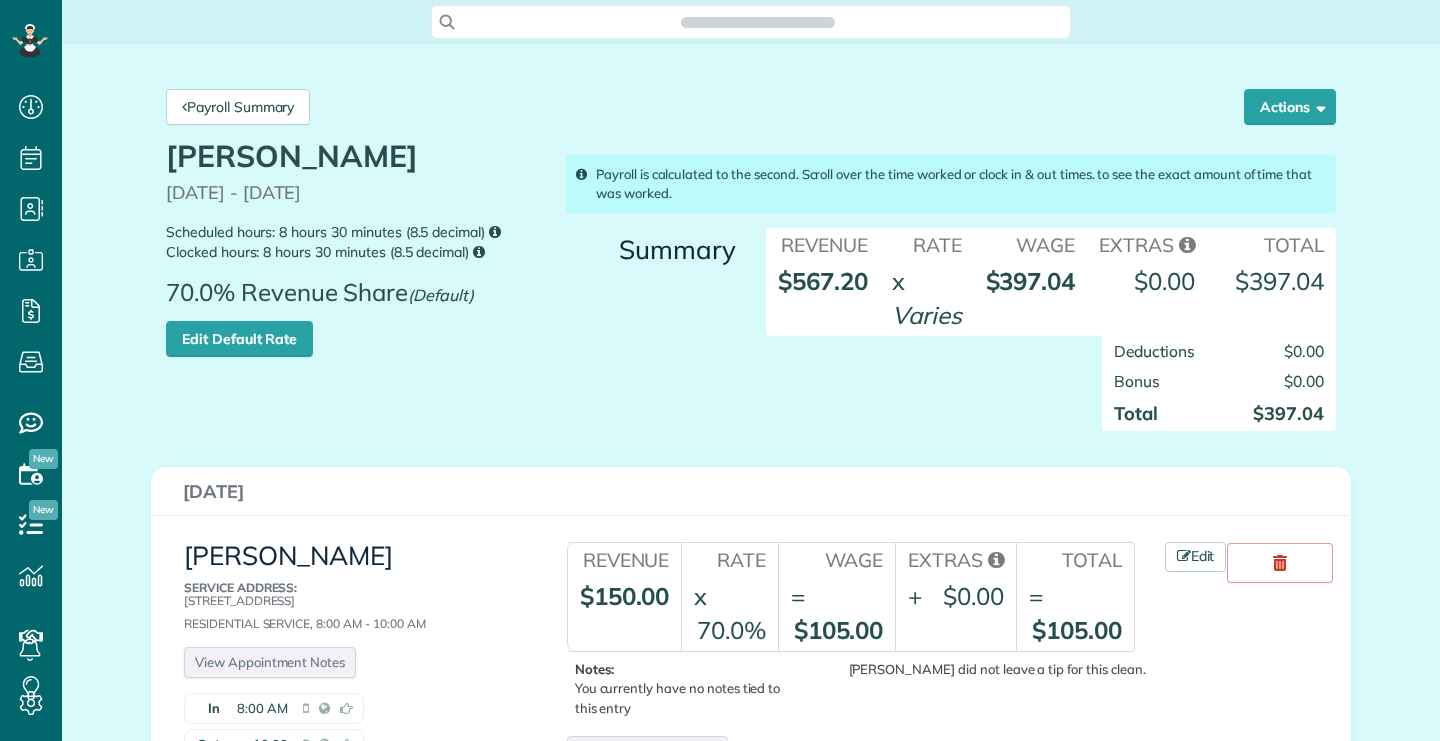 scroll, scrollTop: 0, scrollLeft: 0, axis: both 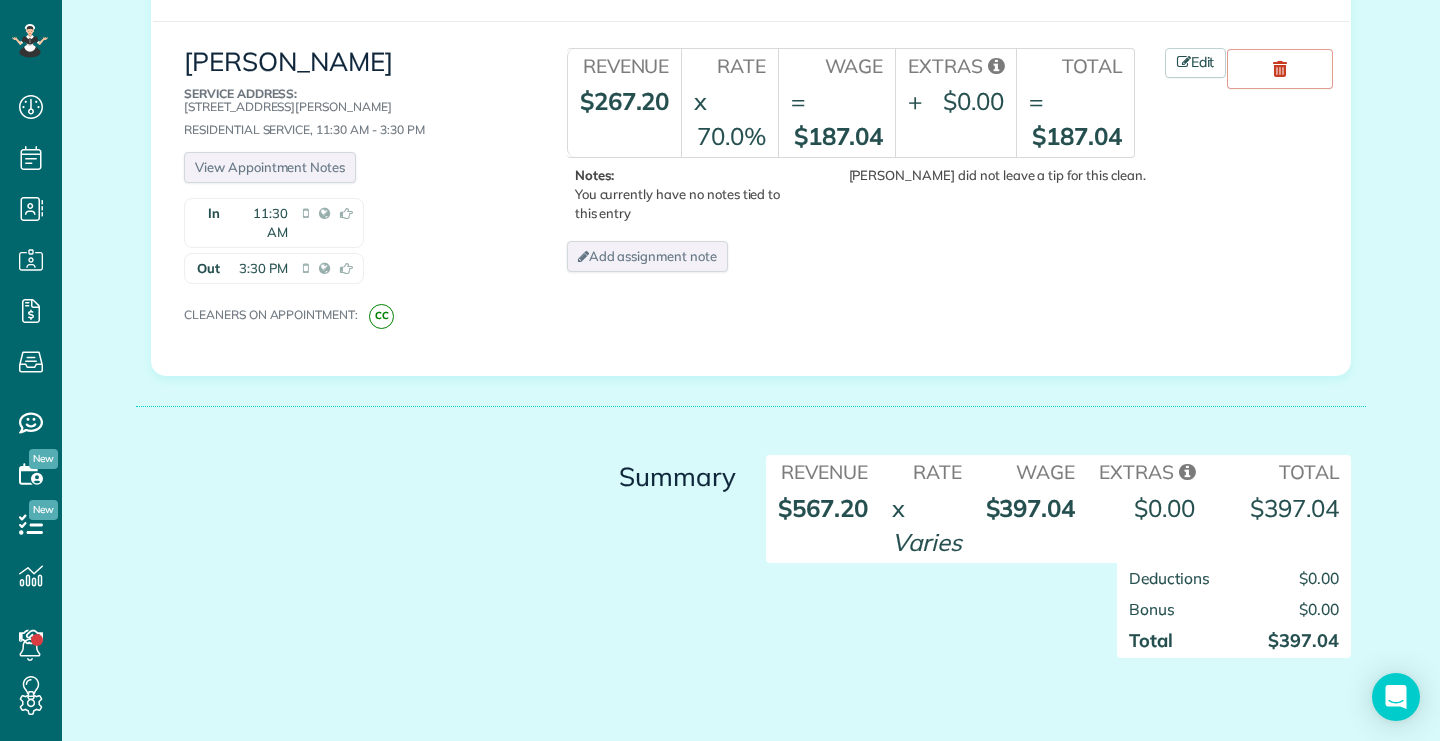 click on "Summary
Revenue
Rate
Wage
Extras
Total
$567.20
x
Varies
$397.04
$0.00
$397.04
$0.00" at bounding box center (751, 542) 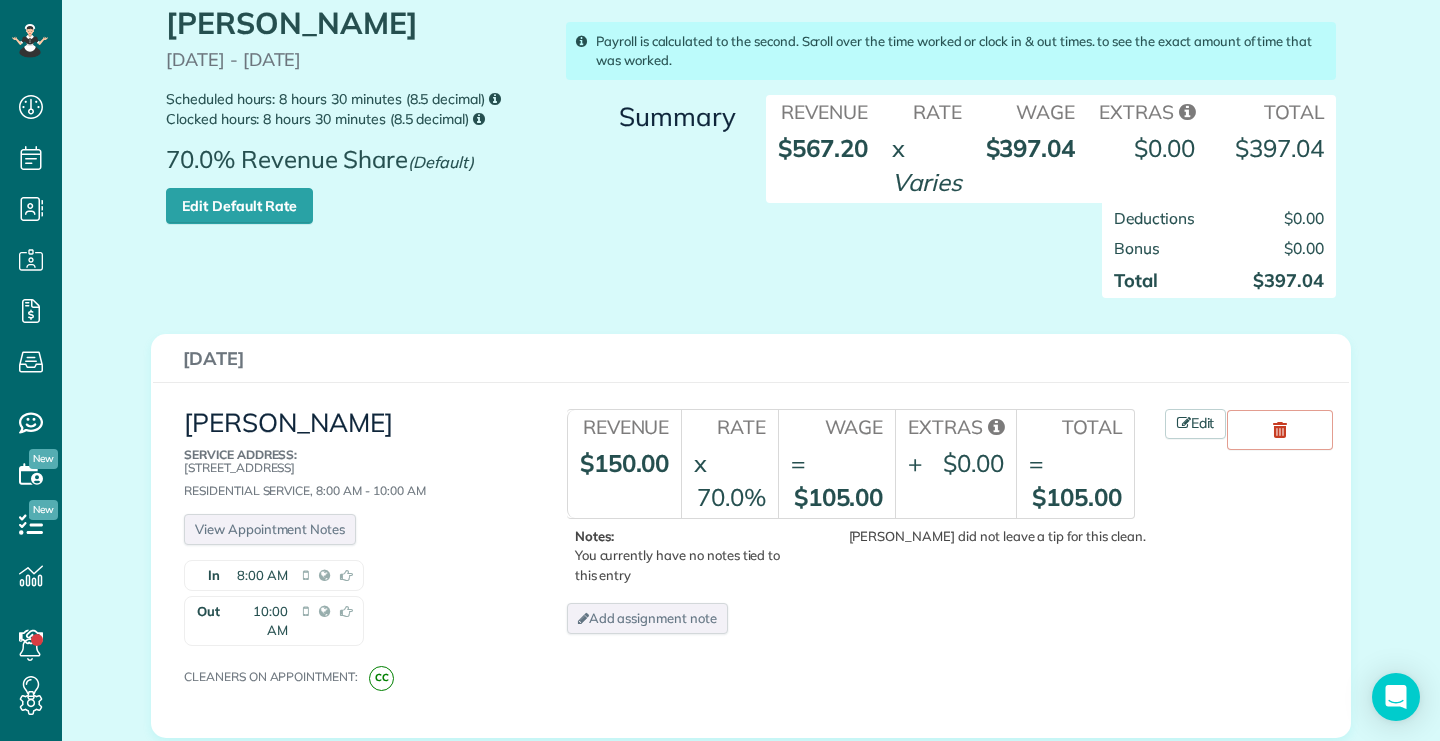 scroll, scrollTop: 0, scrollLeft: 0, axis: both 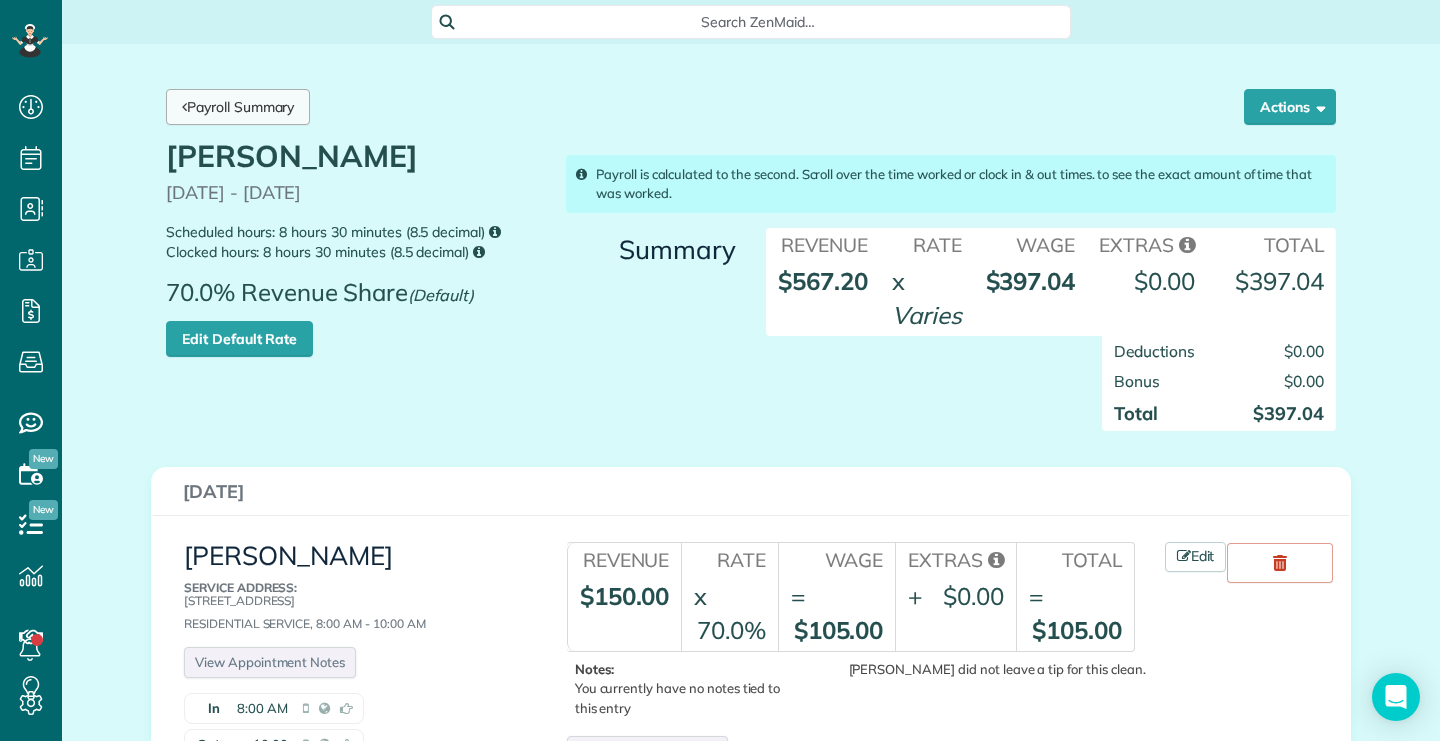 click on "Payroll Summary" at bounding box center [238, 107] 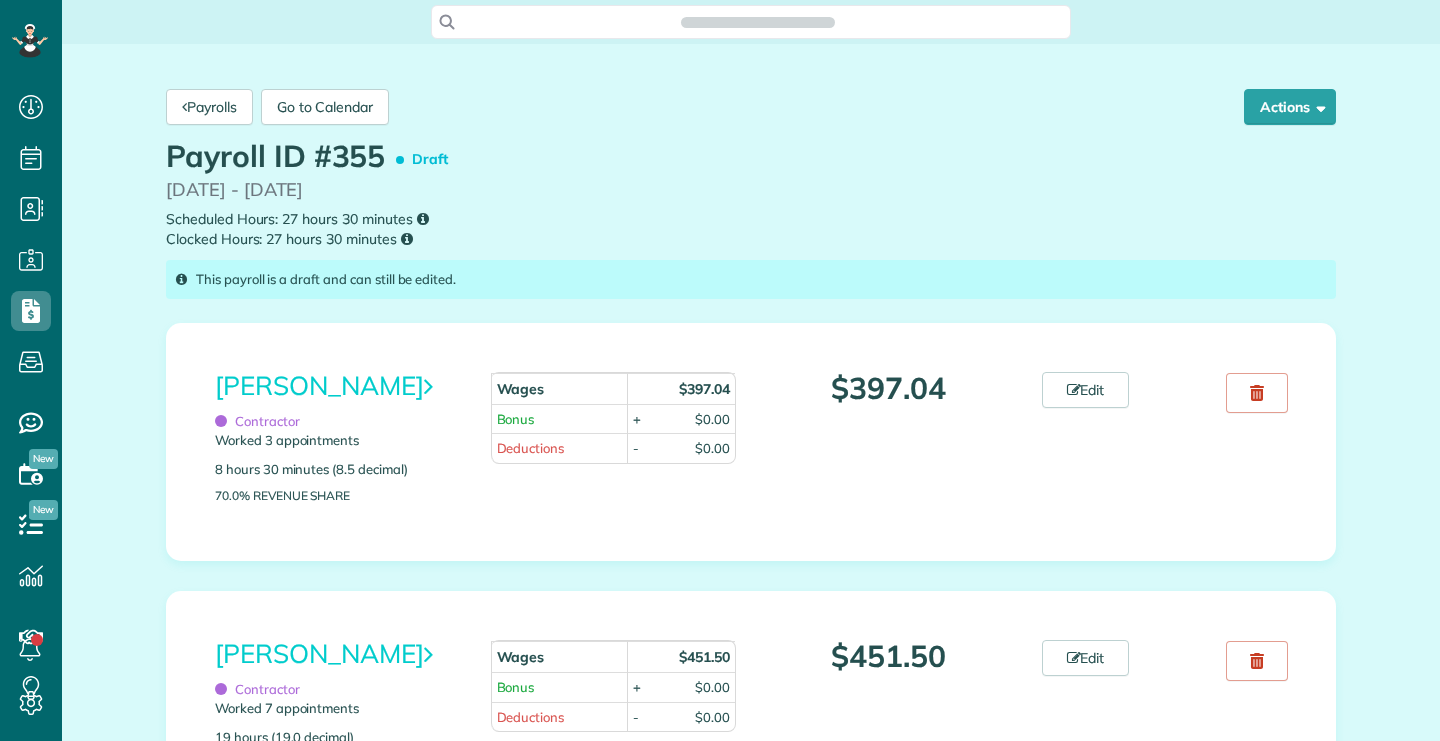 scroll, scrollTop: 0, scrollLeft: 0, axis: both 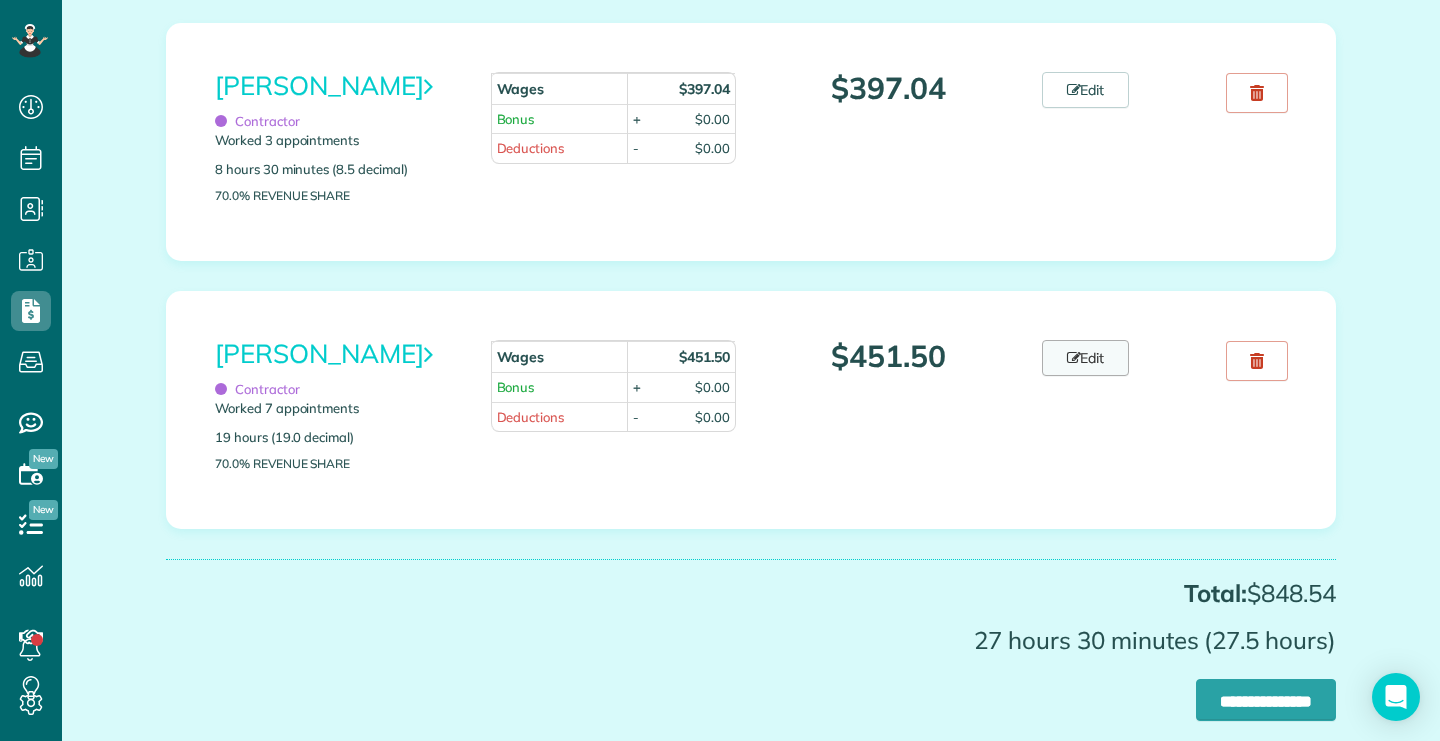 click on "Edit" at bounding box center (1086, 358) 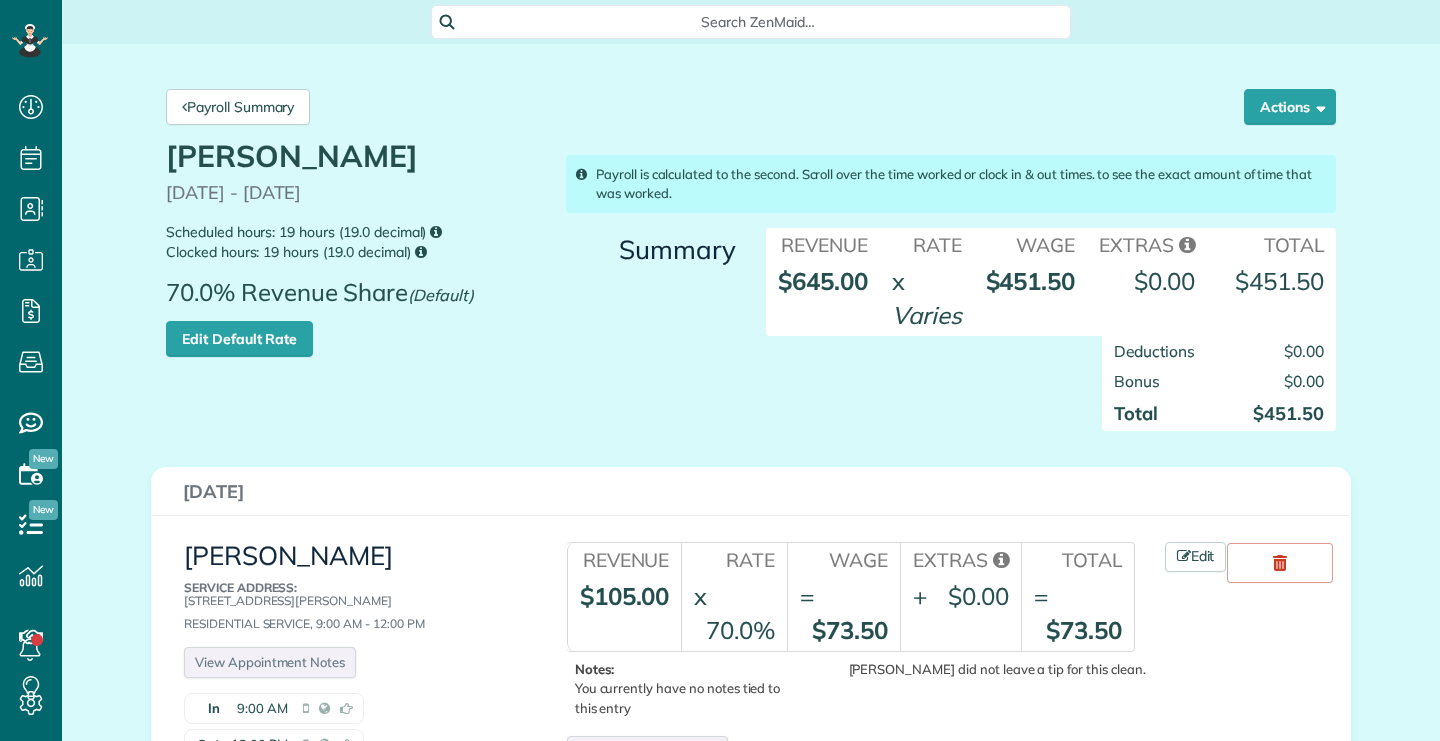 scroll, scrollTop: 0, scrollLeft: 0, axis: both 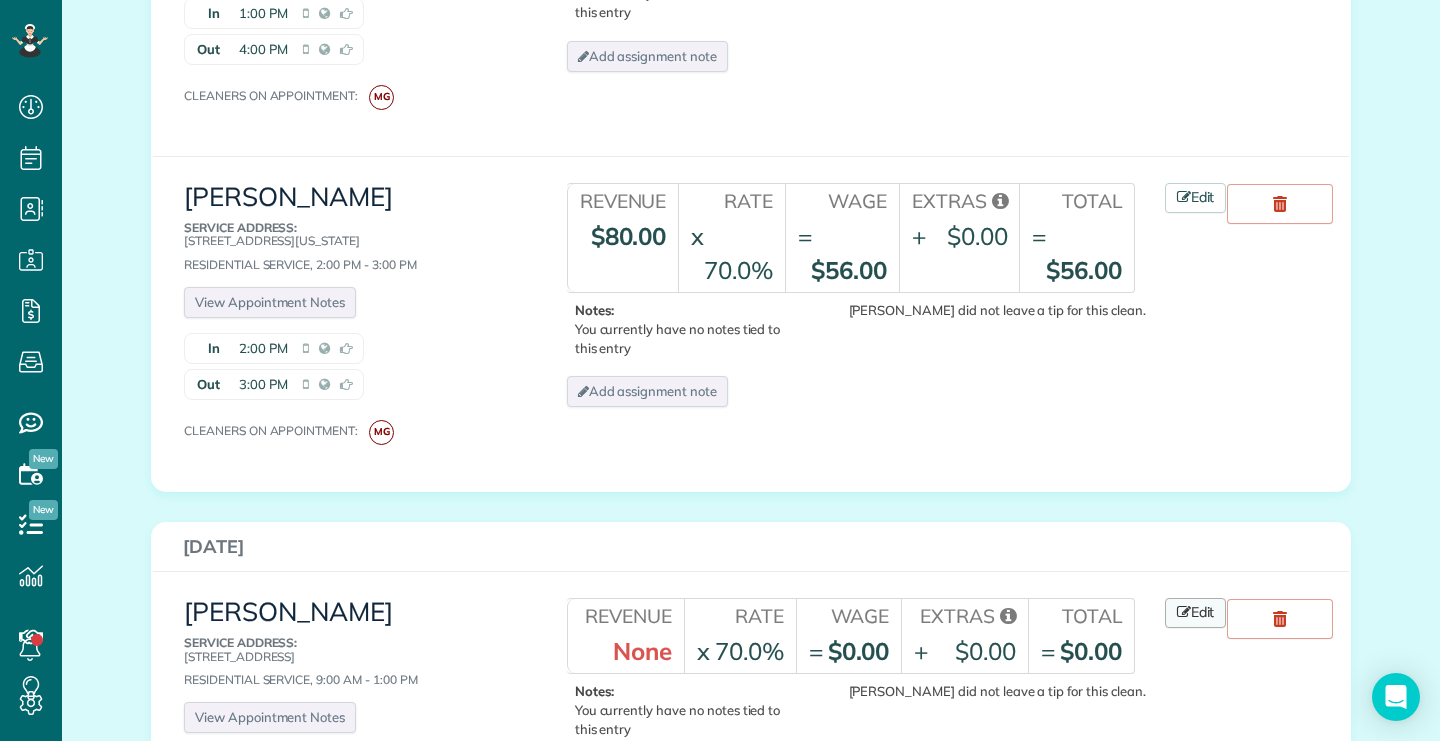 click on "Edit" at bounding box center (1196, 613) 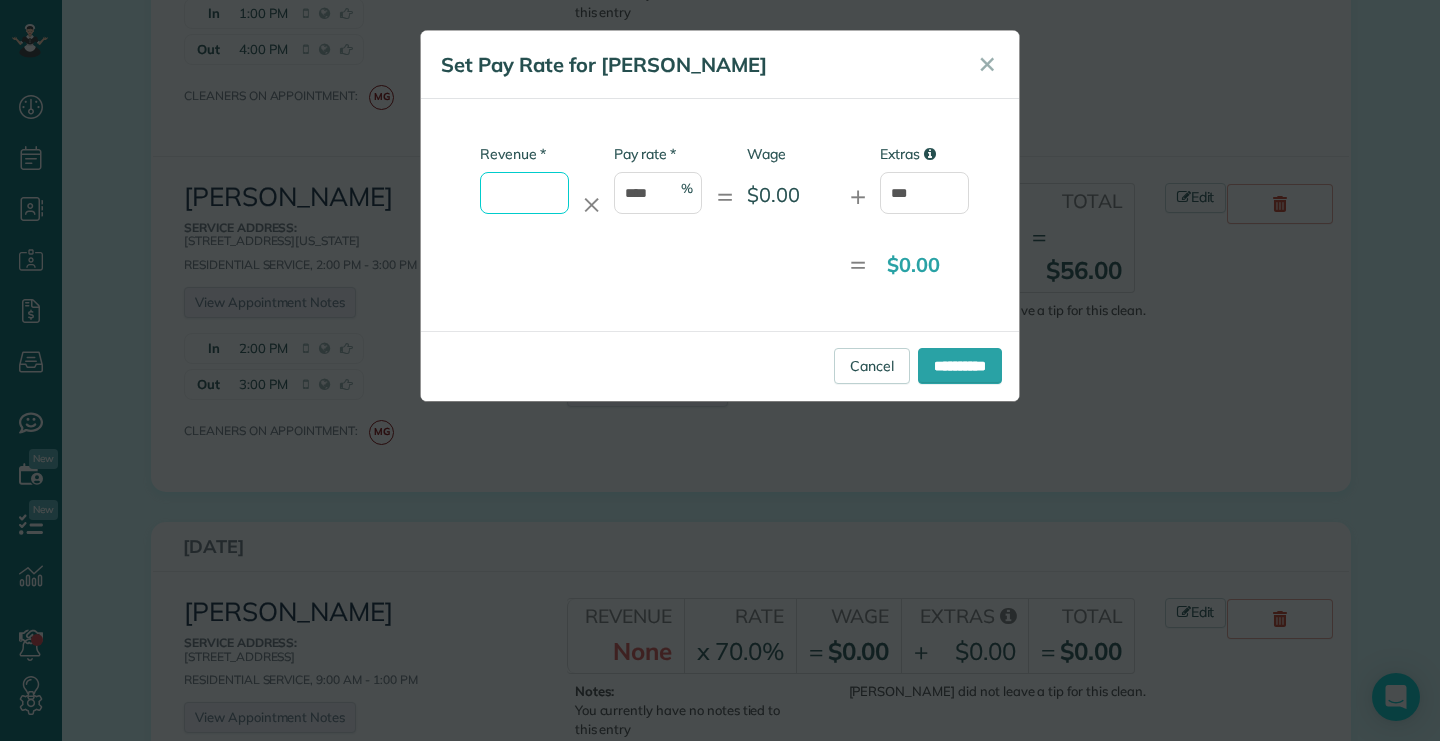 click on "*  Revenue" at bounding box center [524, 193] 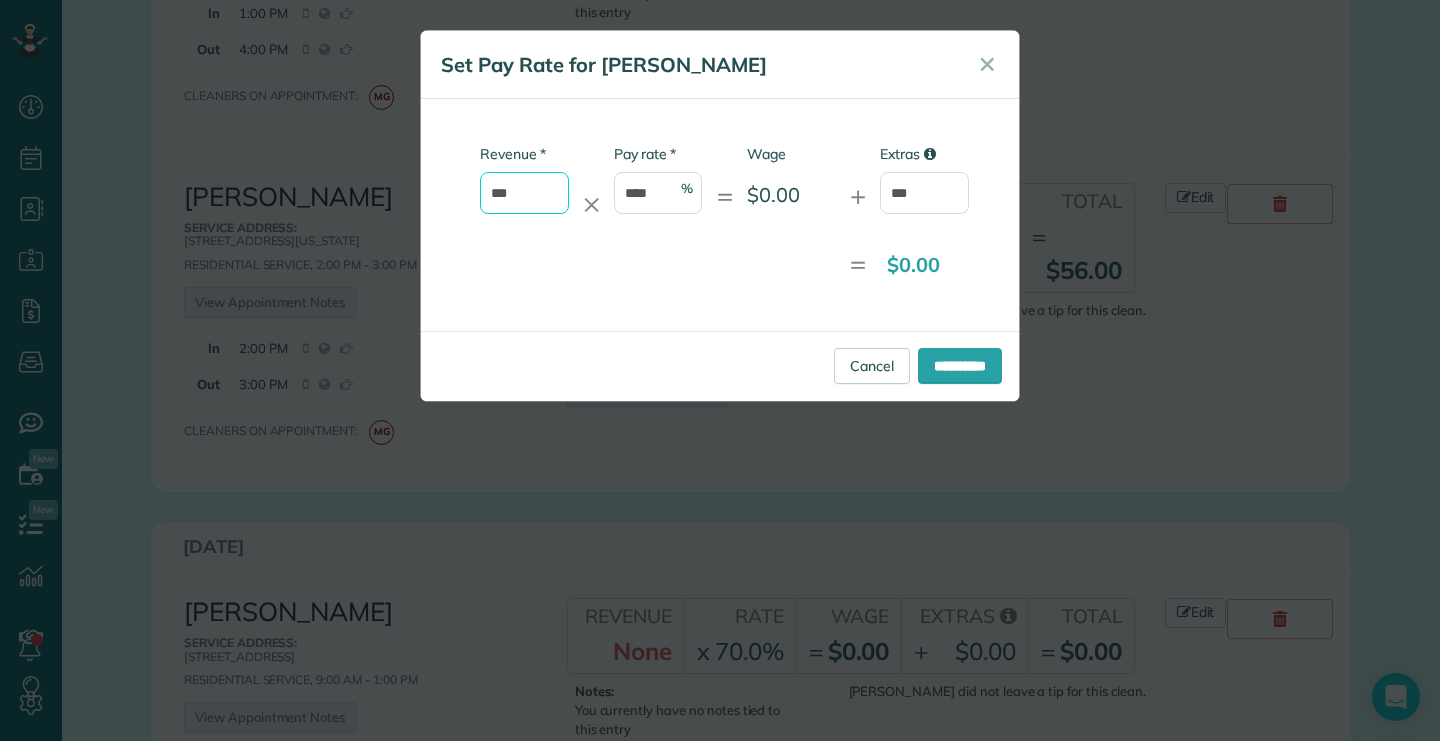 type on "*****" 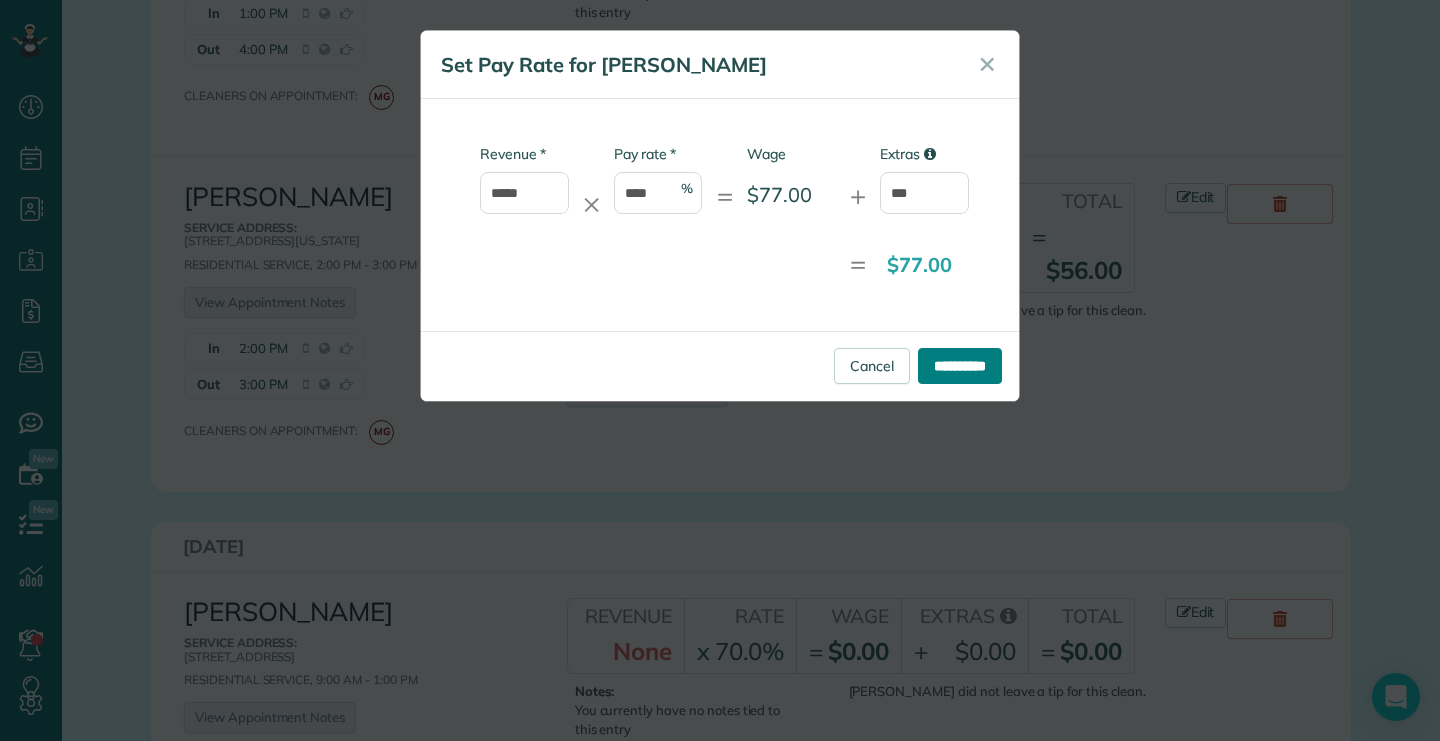 click on "**********" at bounding box center (960, 366) 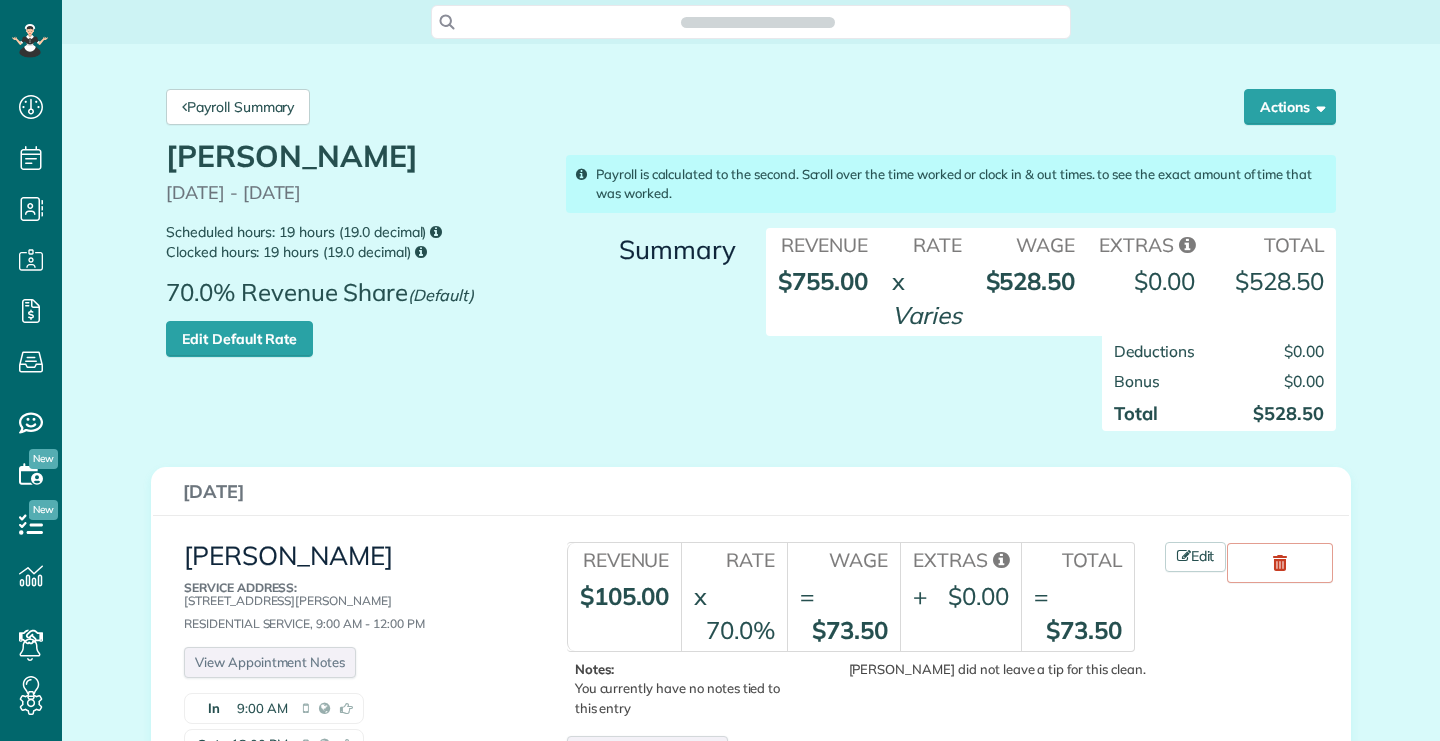 scroll, scrollTop: 0, scrollLeft: 0, axis: both 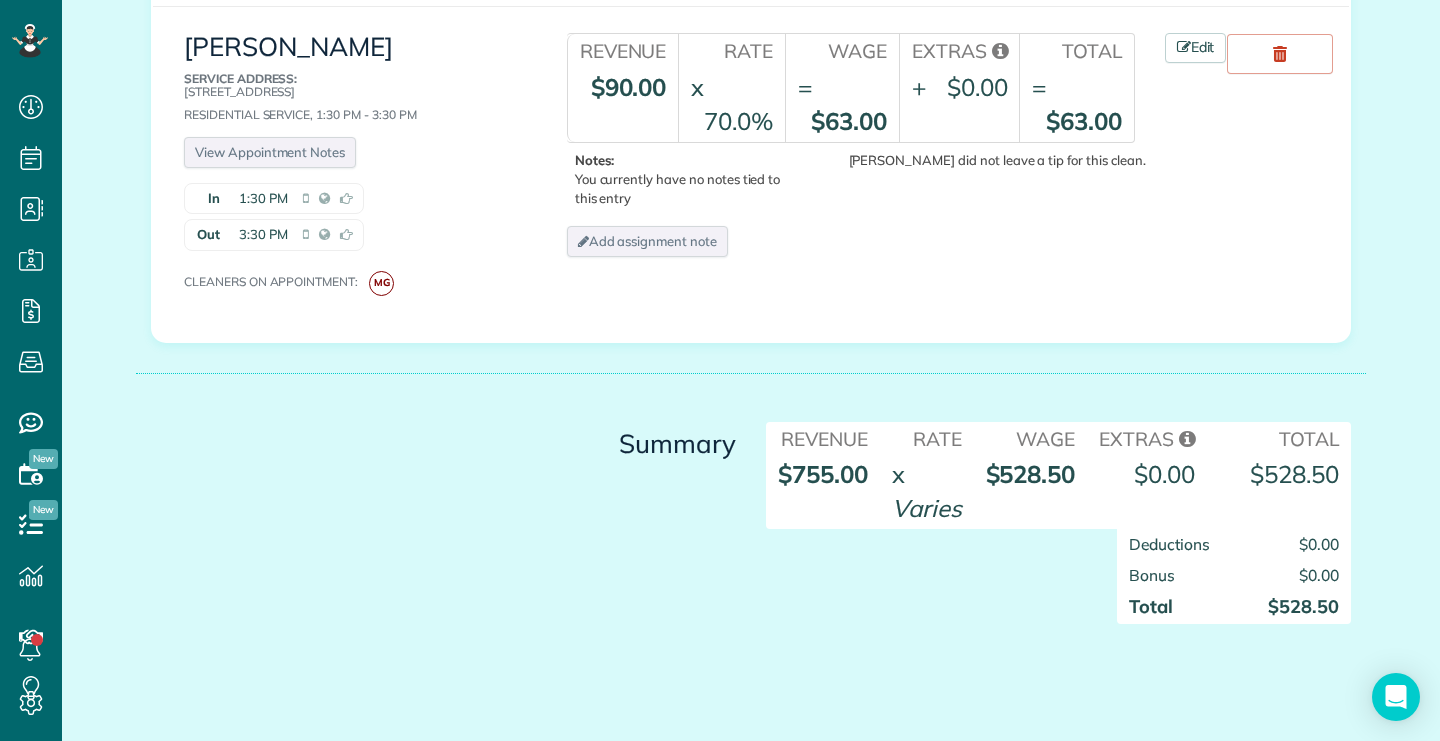 click on "Deductions
$0.00
Bonus
$0.00
Total
$528.50" at bounding box center [1058, 586] 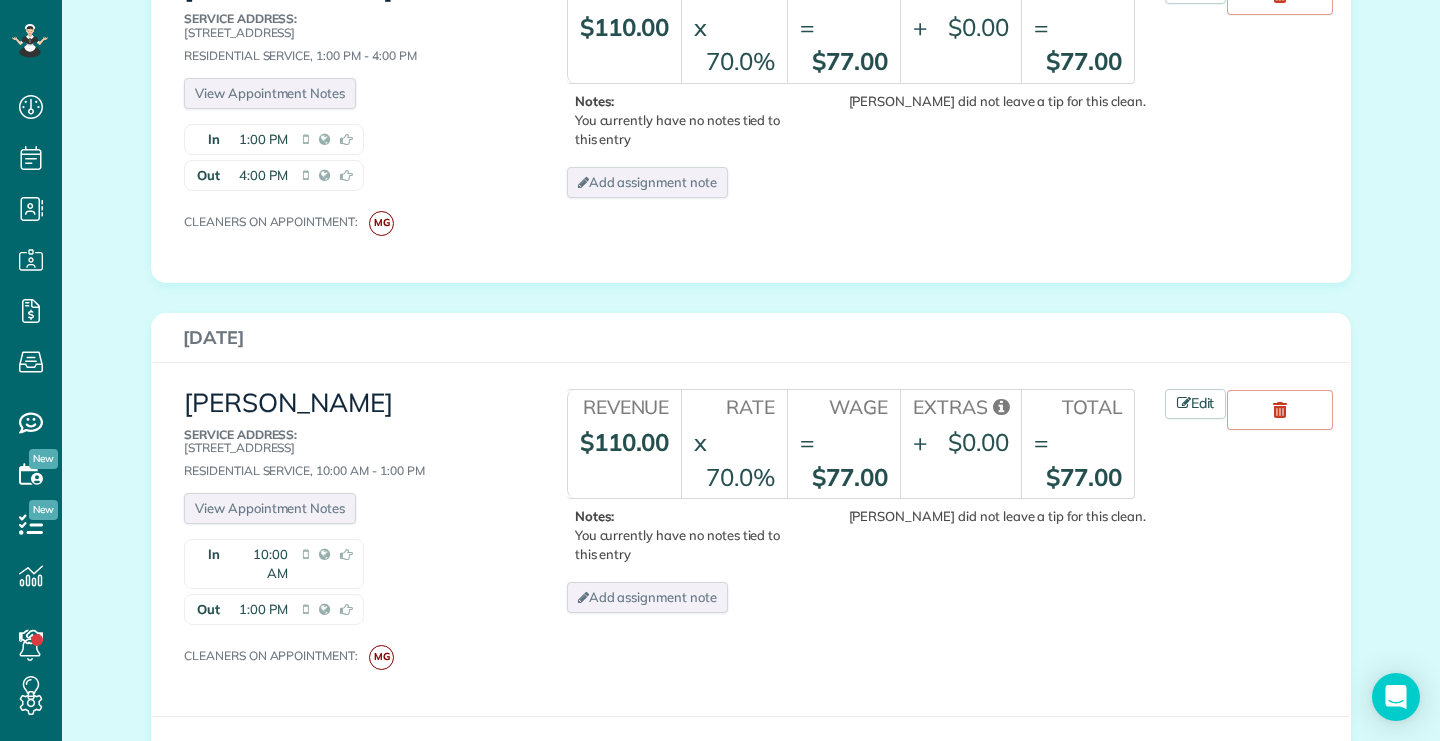 scroll, scrollTop: 0, scrollLeft: 0, axis: both 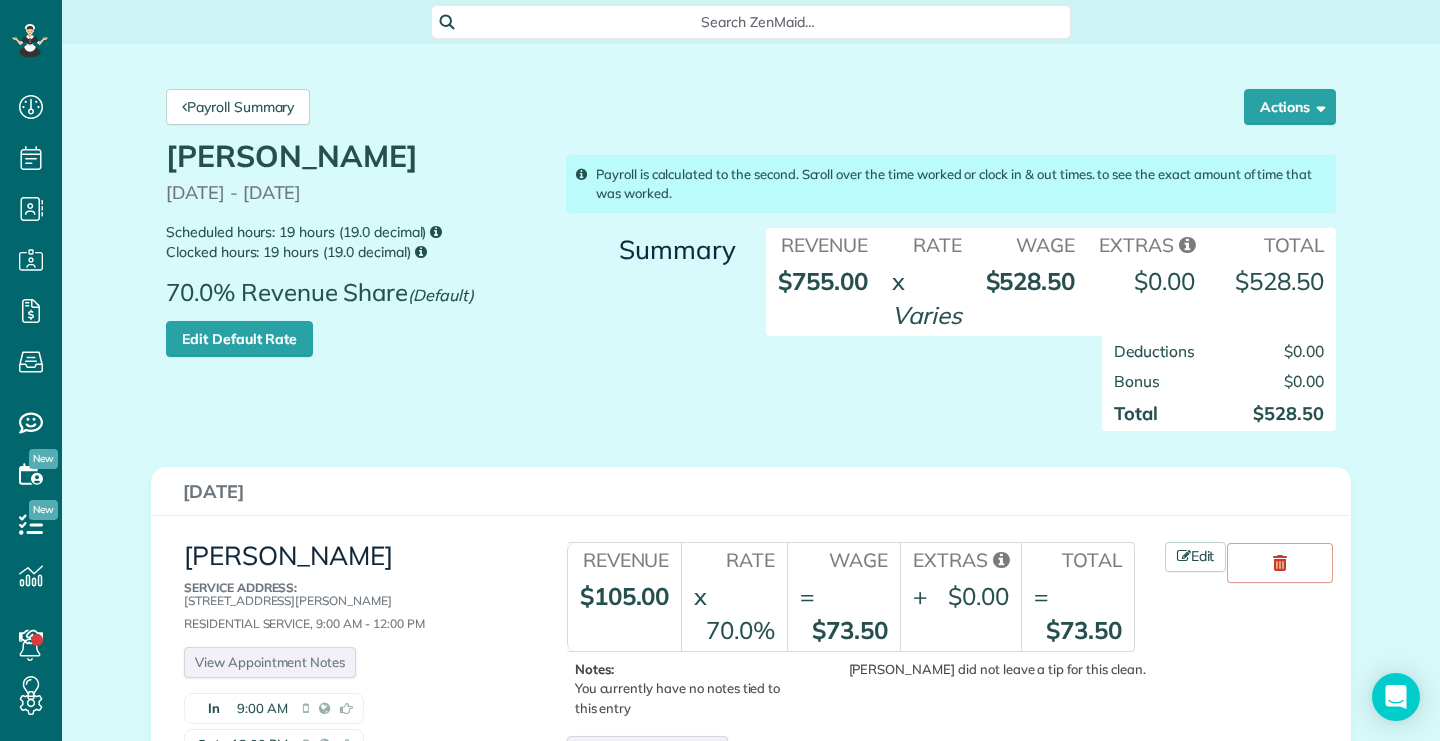 click on "Payroll Summary
Actions
Delete Maria Garces Payroll" at bounding box center [751, 107] 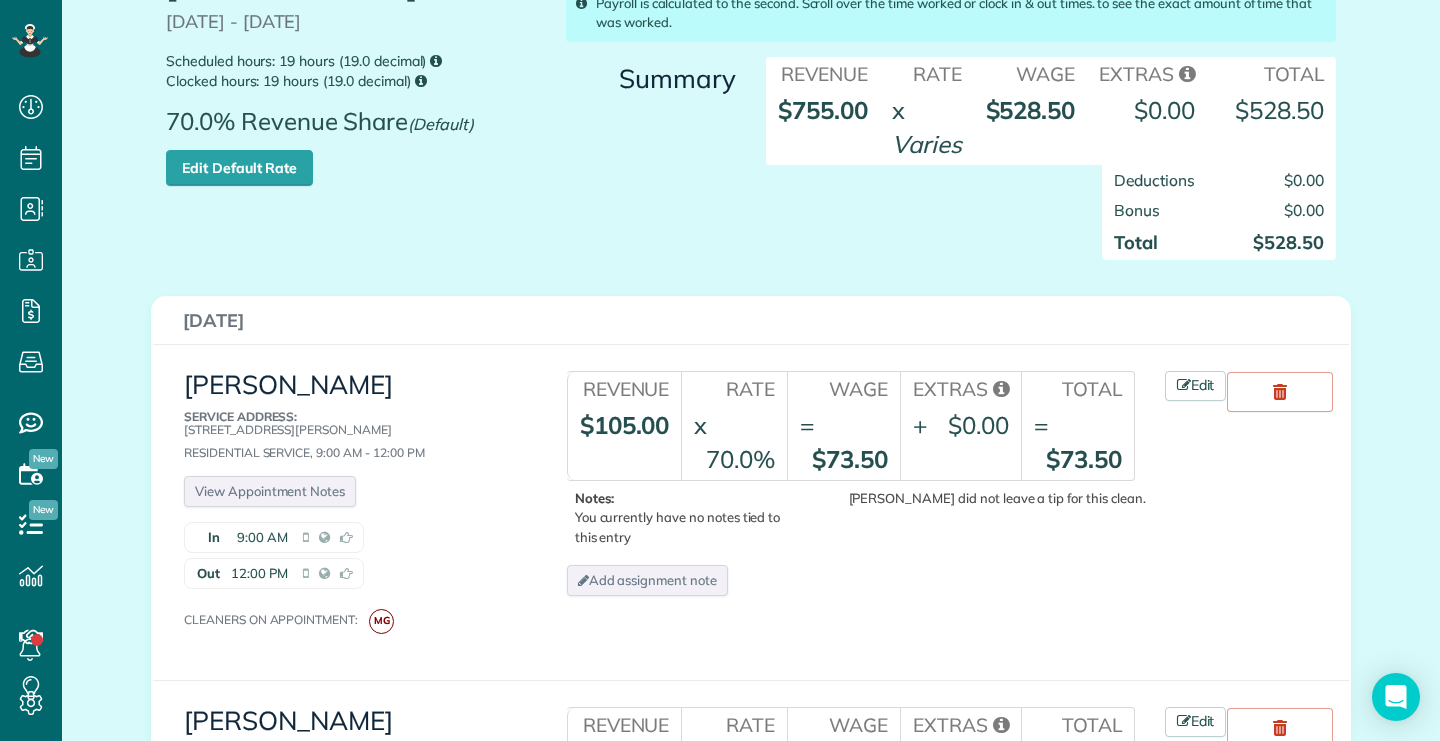 scroll, scrollTop: 0, scrollLeft: 0, axis: both 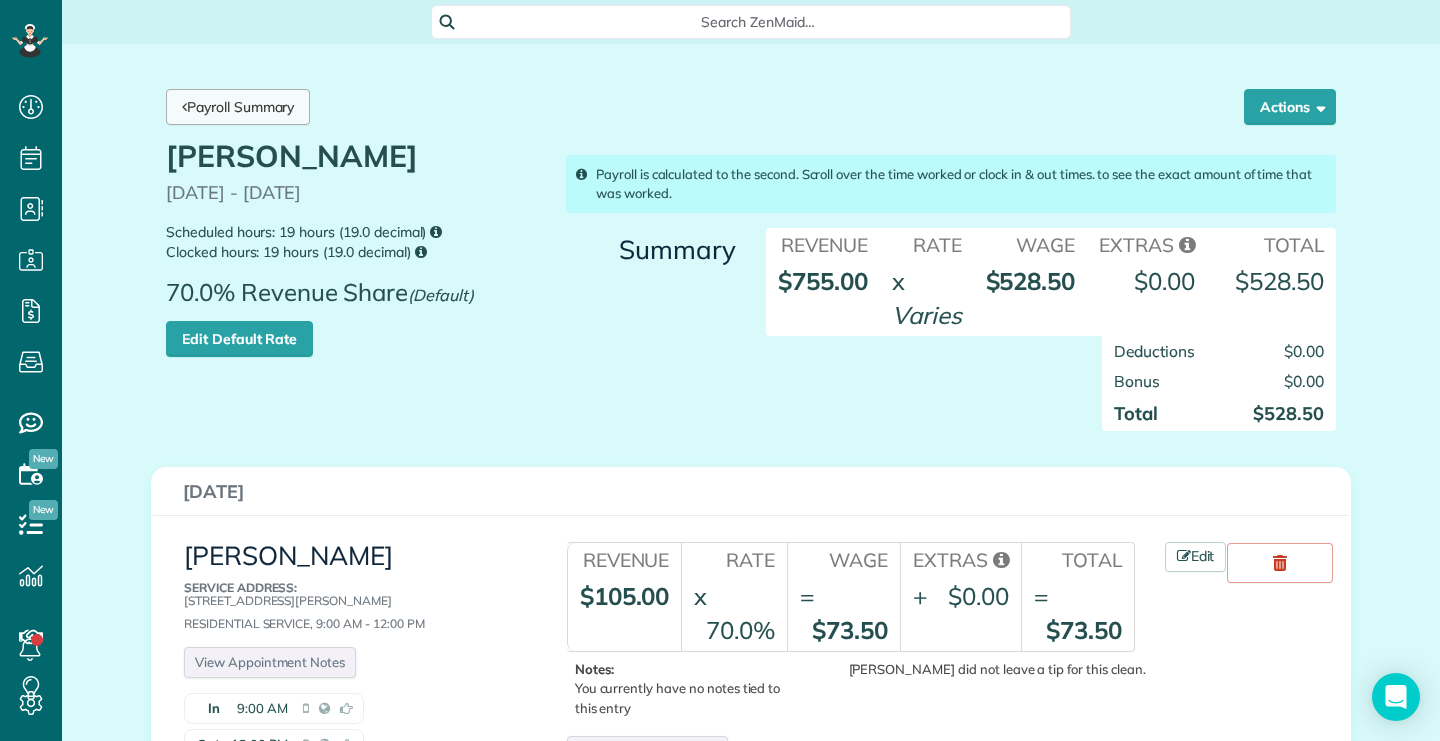 click on "Payroll Summary" at bounding box center [238, 107] 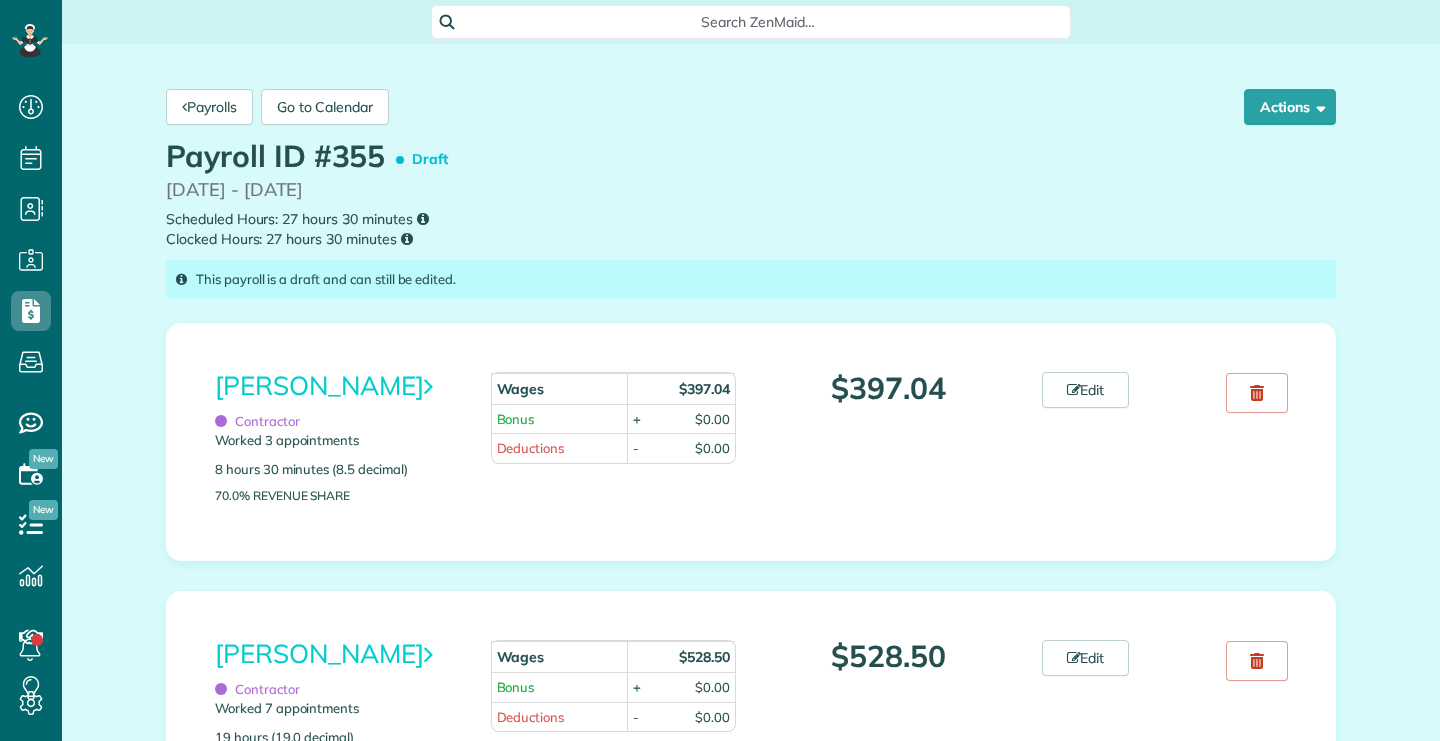 scroll, scrollTop: 0, scrollLeft: 0, axis: both 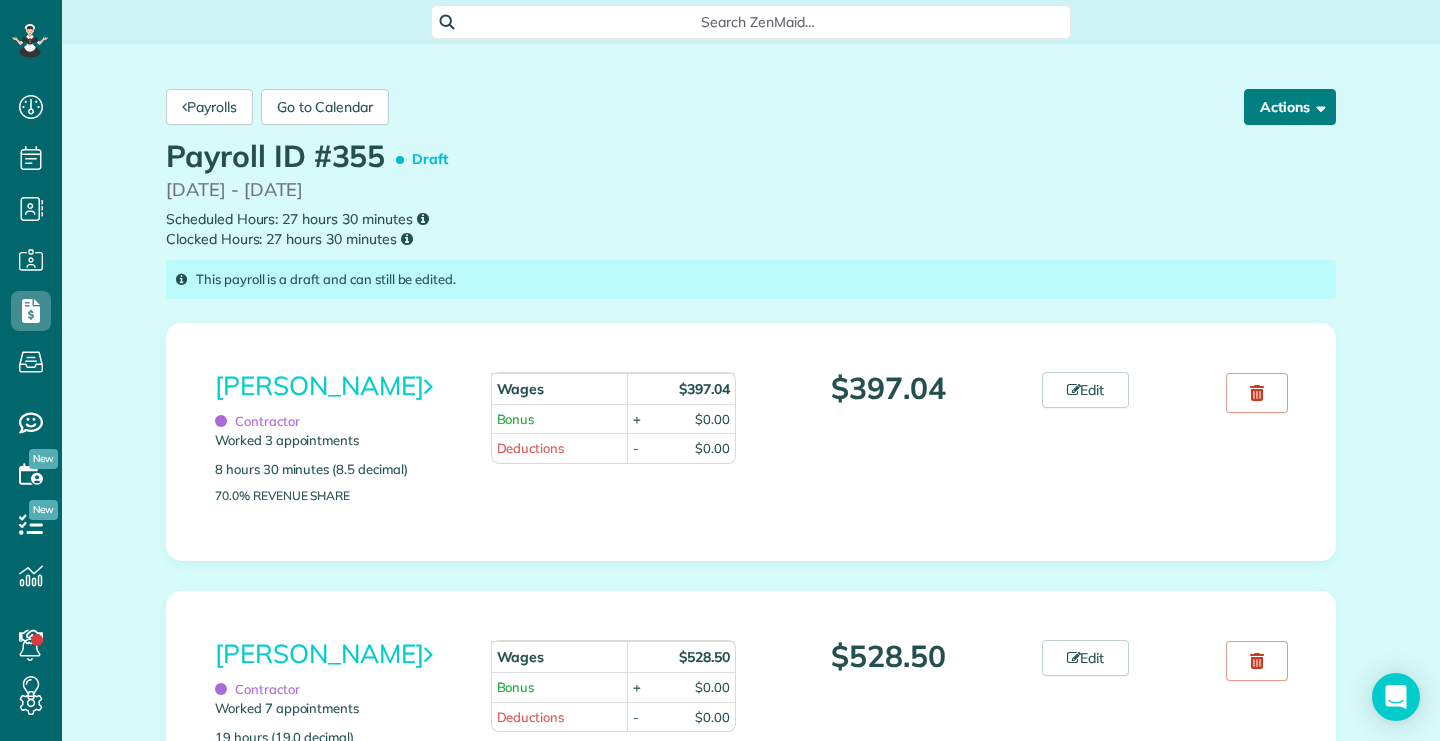 click at bounding box center [1317, 106] 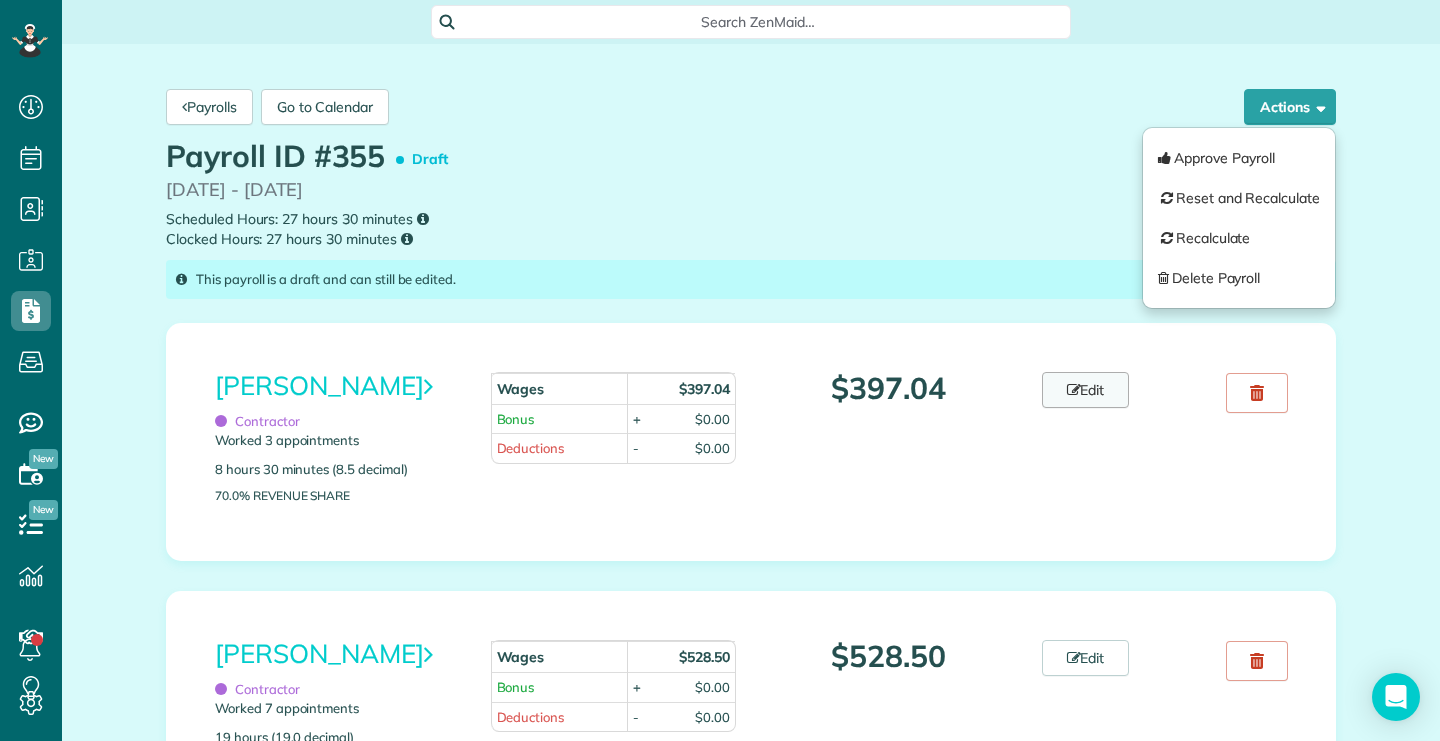 click on "Edit" at bounding box center [1086, 390] 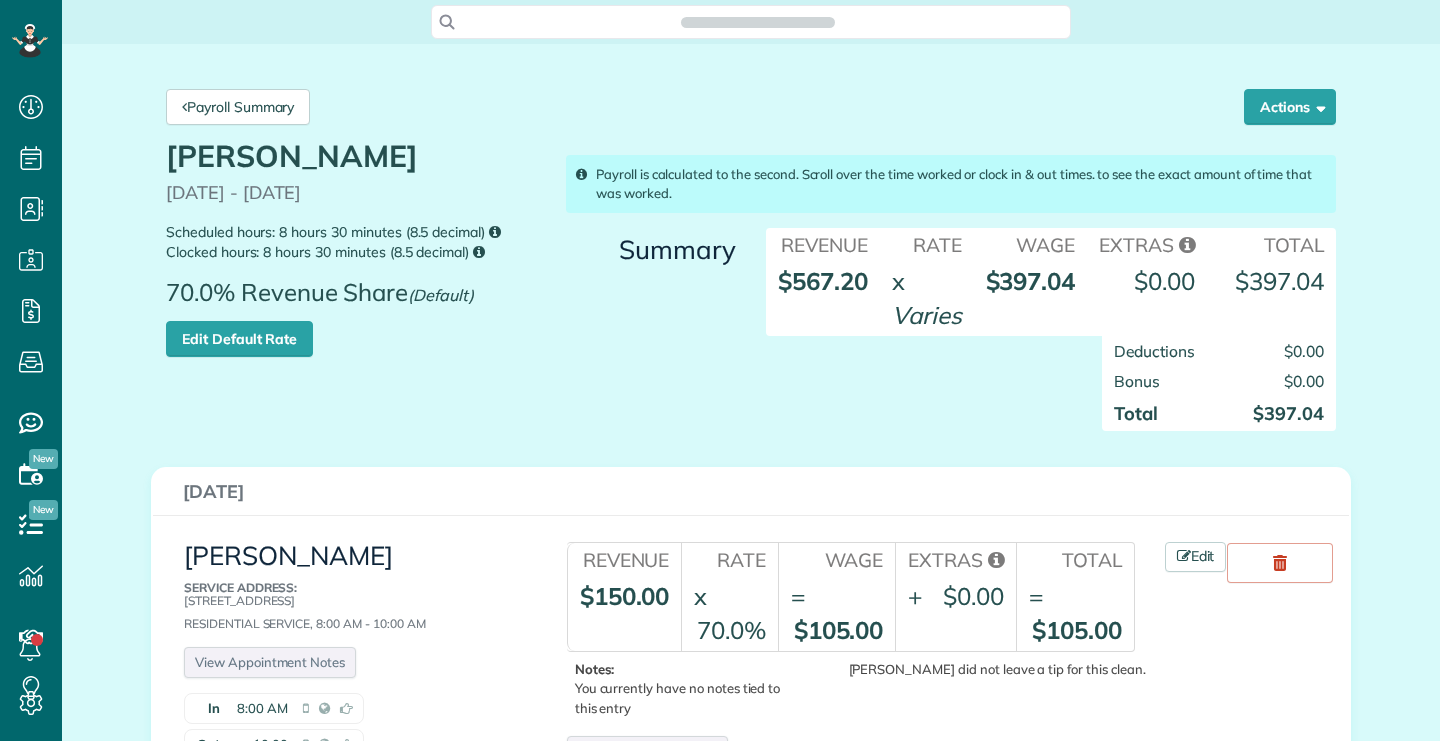 scroll, scrollTop: 0, scrollLeft: 0, axis: both 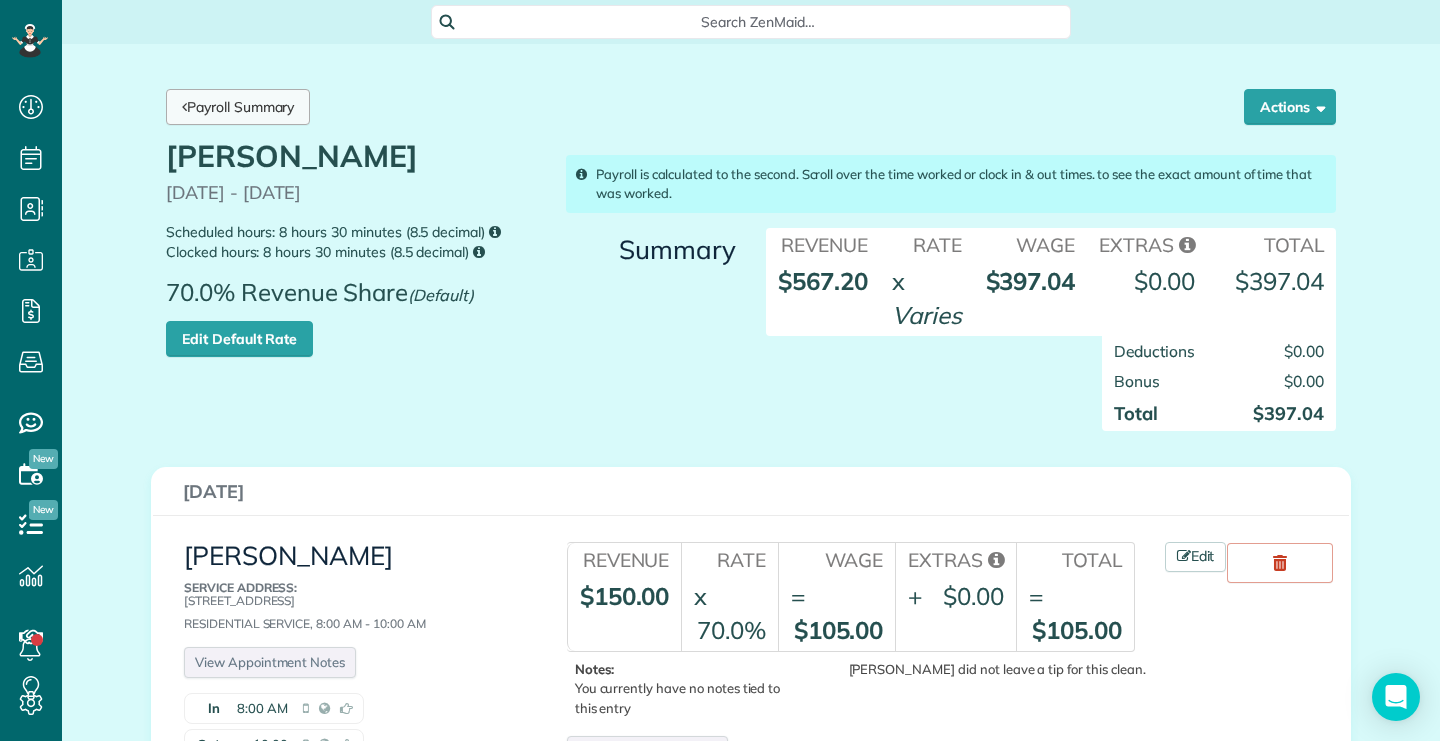 click on "Payroll Summary" at bounding box center (238, 107) 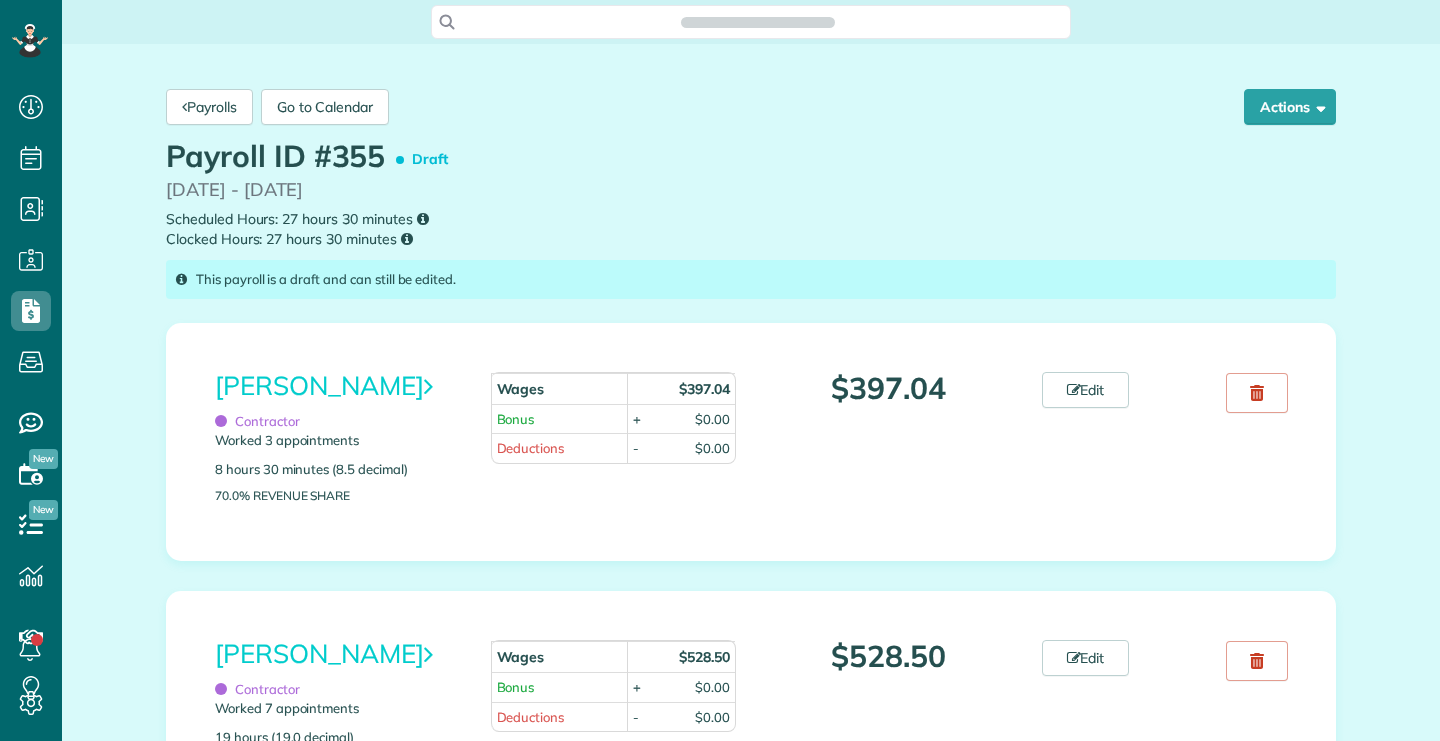 scroll, scrollTop: 0, scrollLeft: 0, axis: both 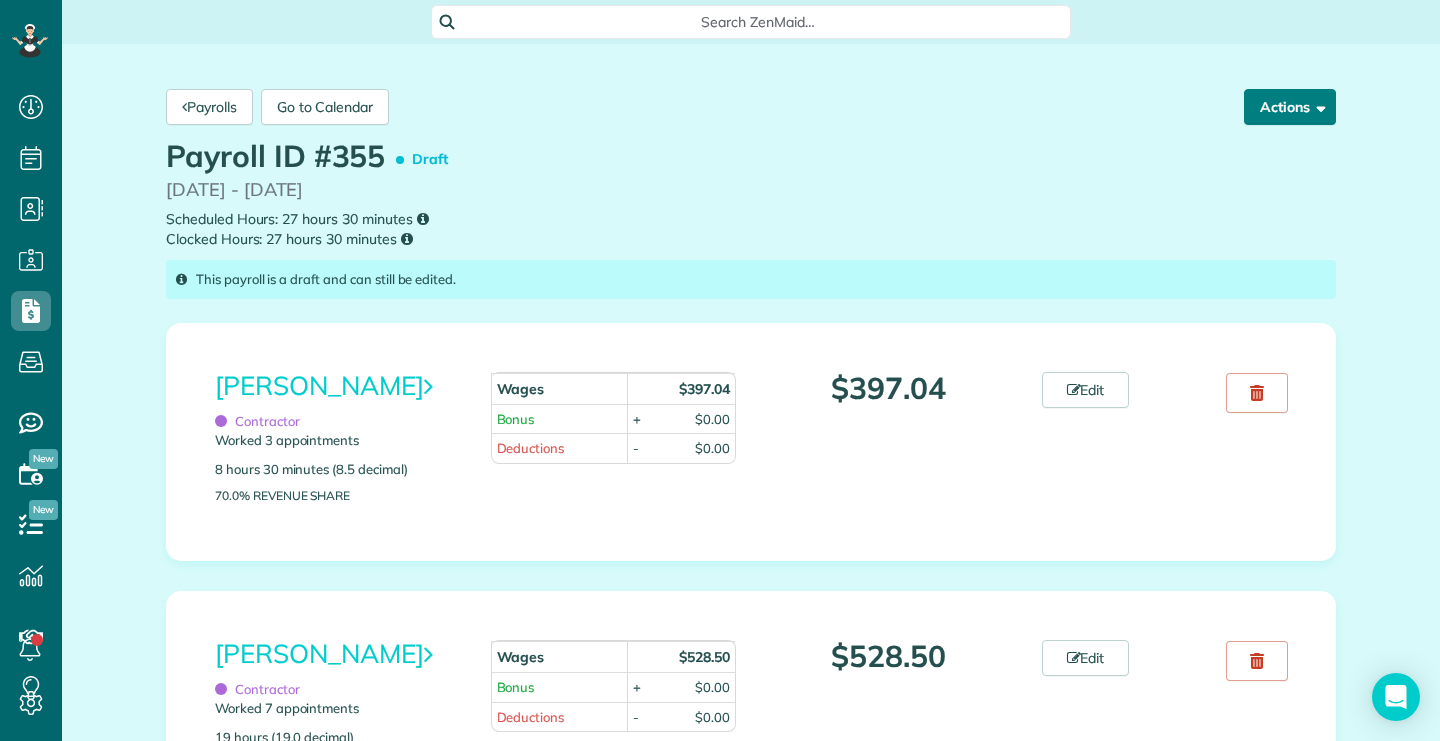 click on "Actions" at bounding box center [1290, 107] 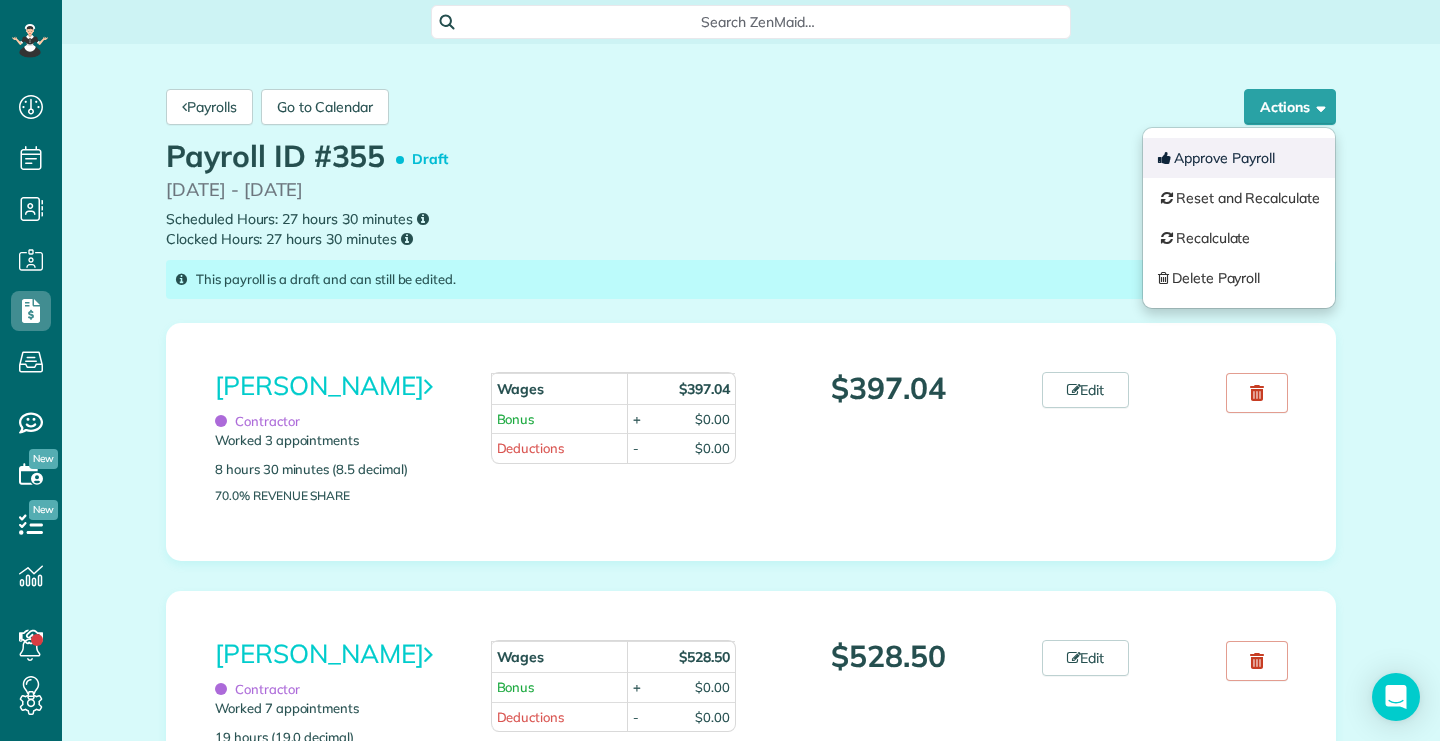 click on "Approve Payroll" at bounding box center (1239, 158) 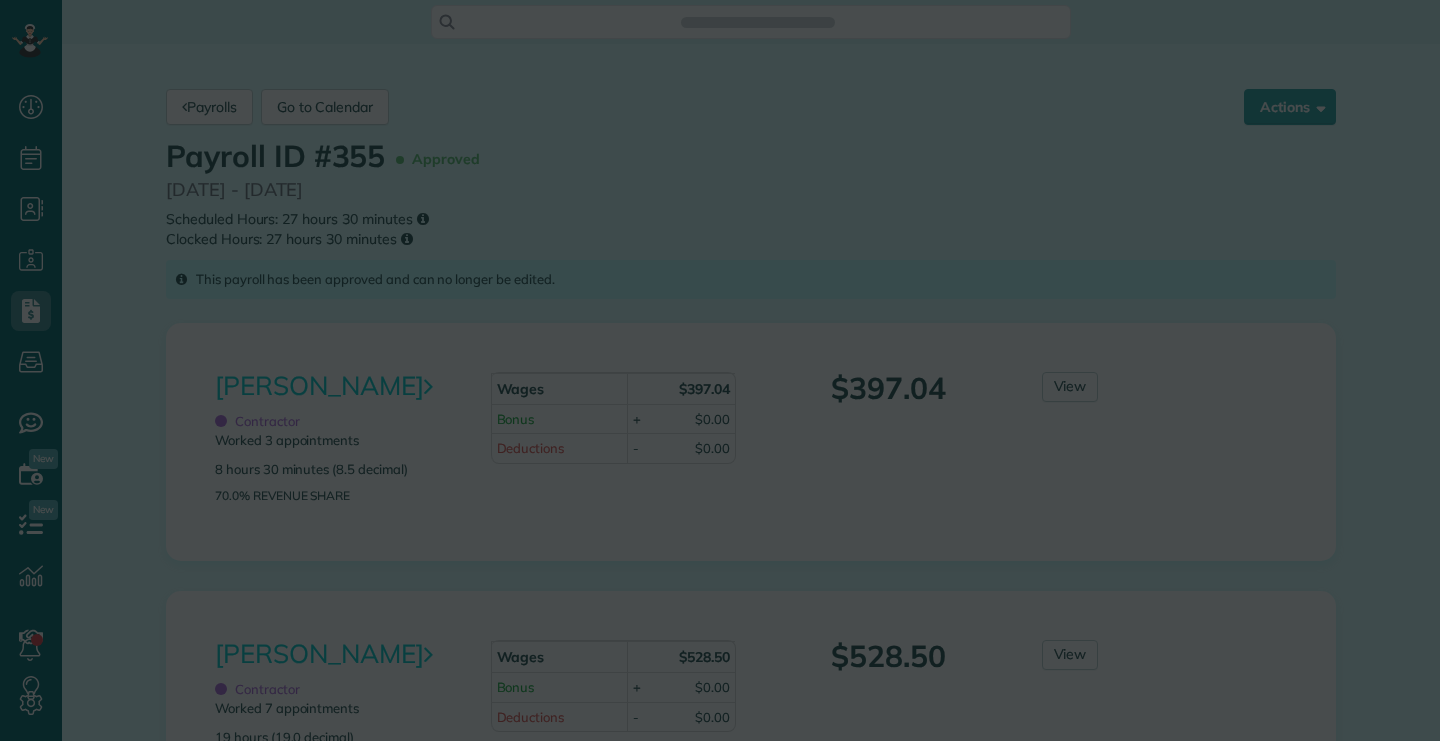 scroll, scrollTop: 0, scrollLeft: 0, axis: both 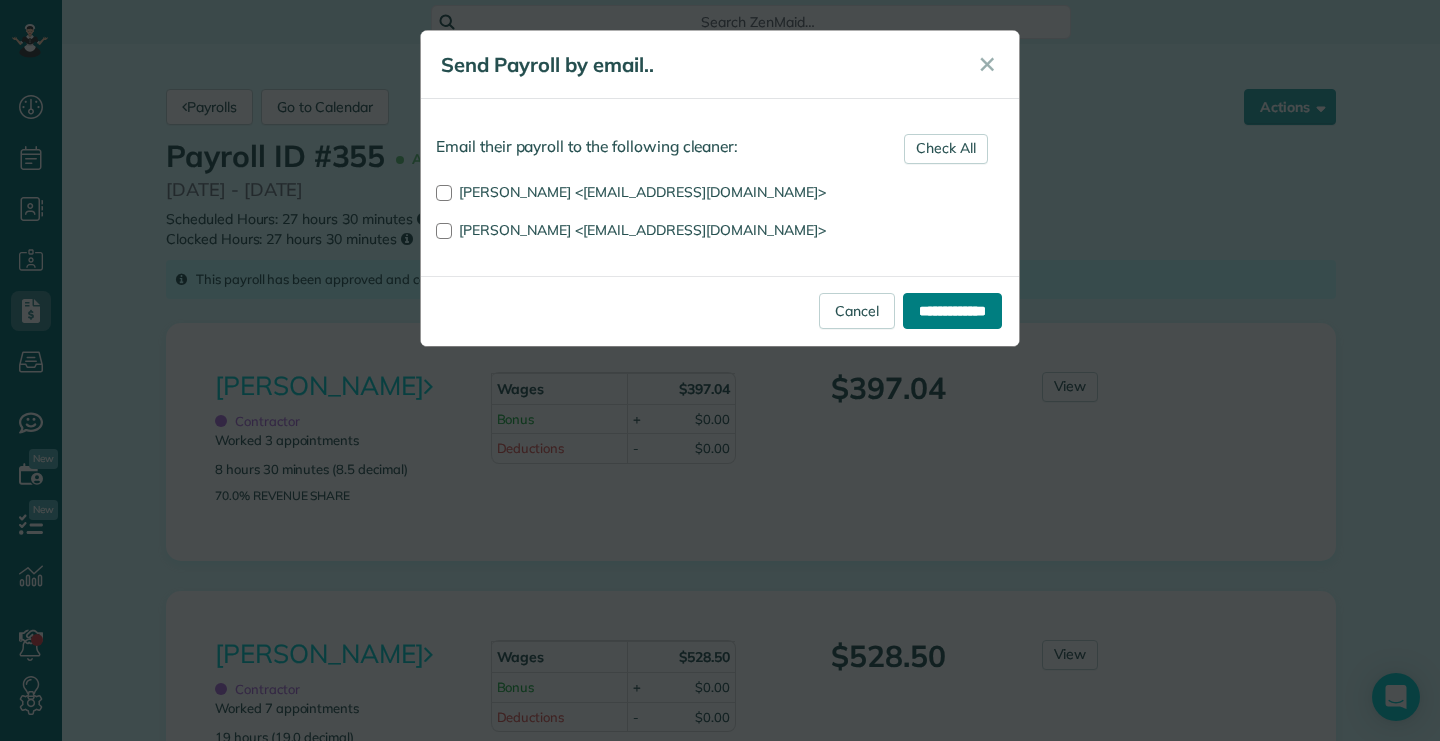 click on "**********" at bounding box center (952, 311) 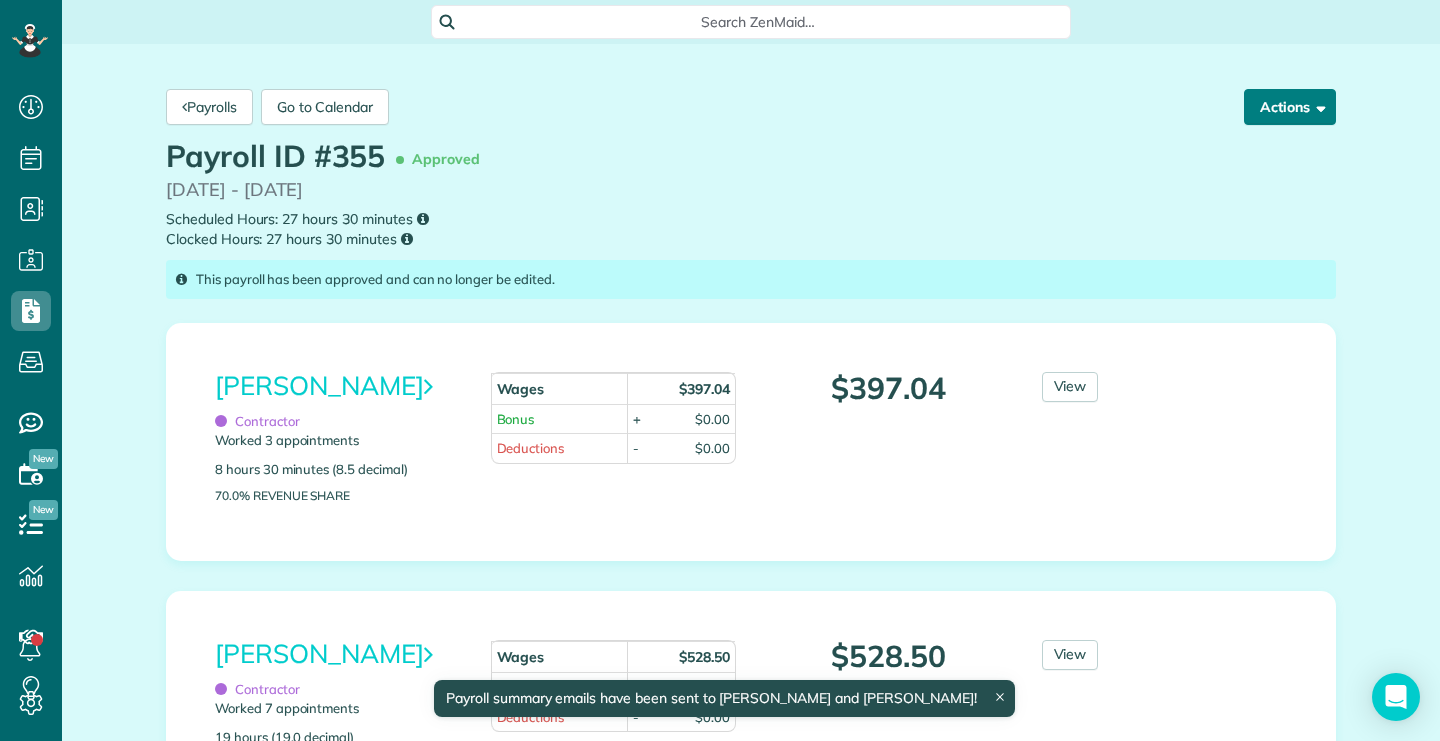 click at bounding box center (1317, 106) 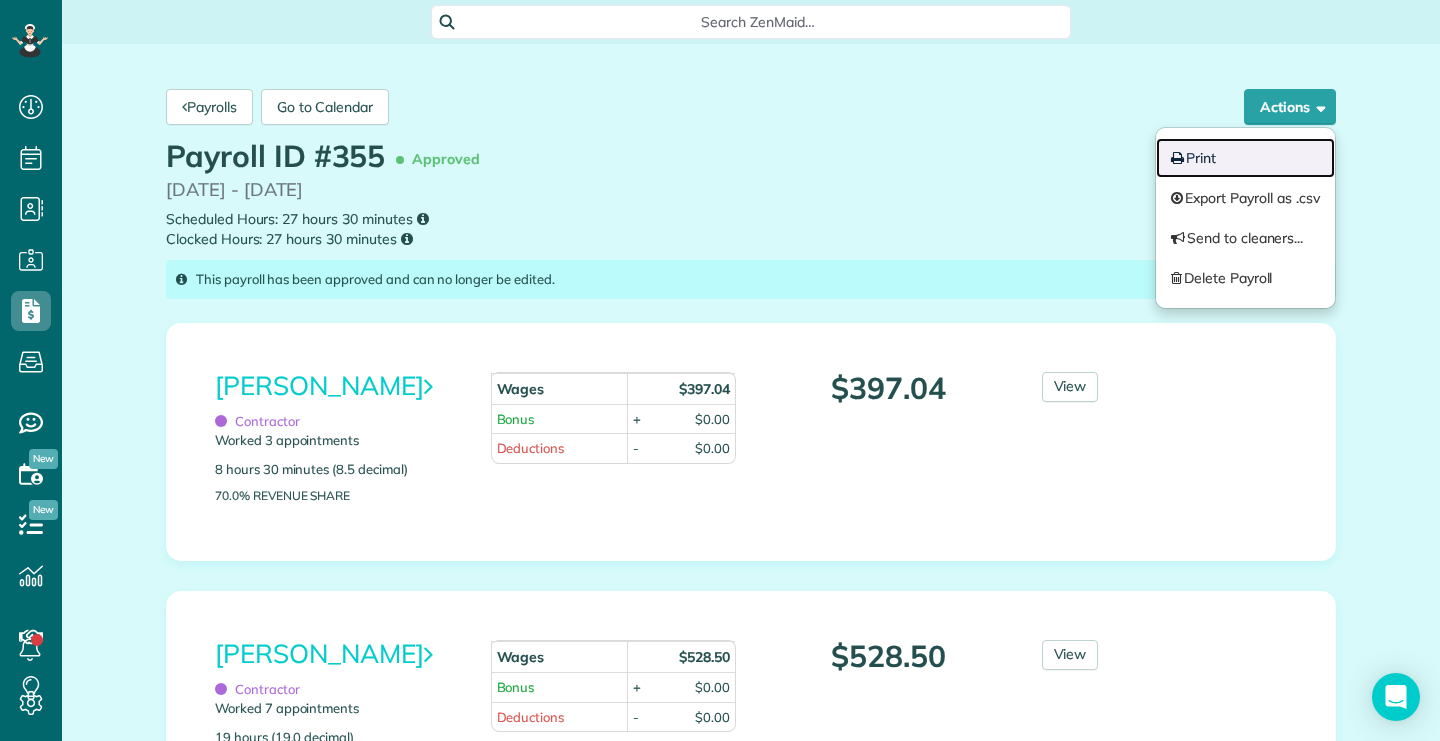 click on "Print" at bounding box center (1246, 158) 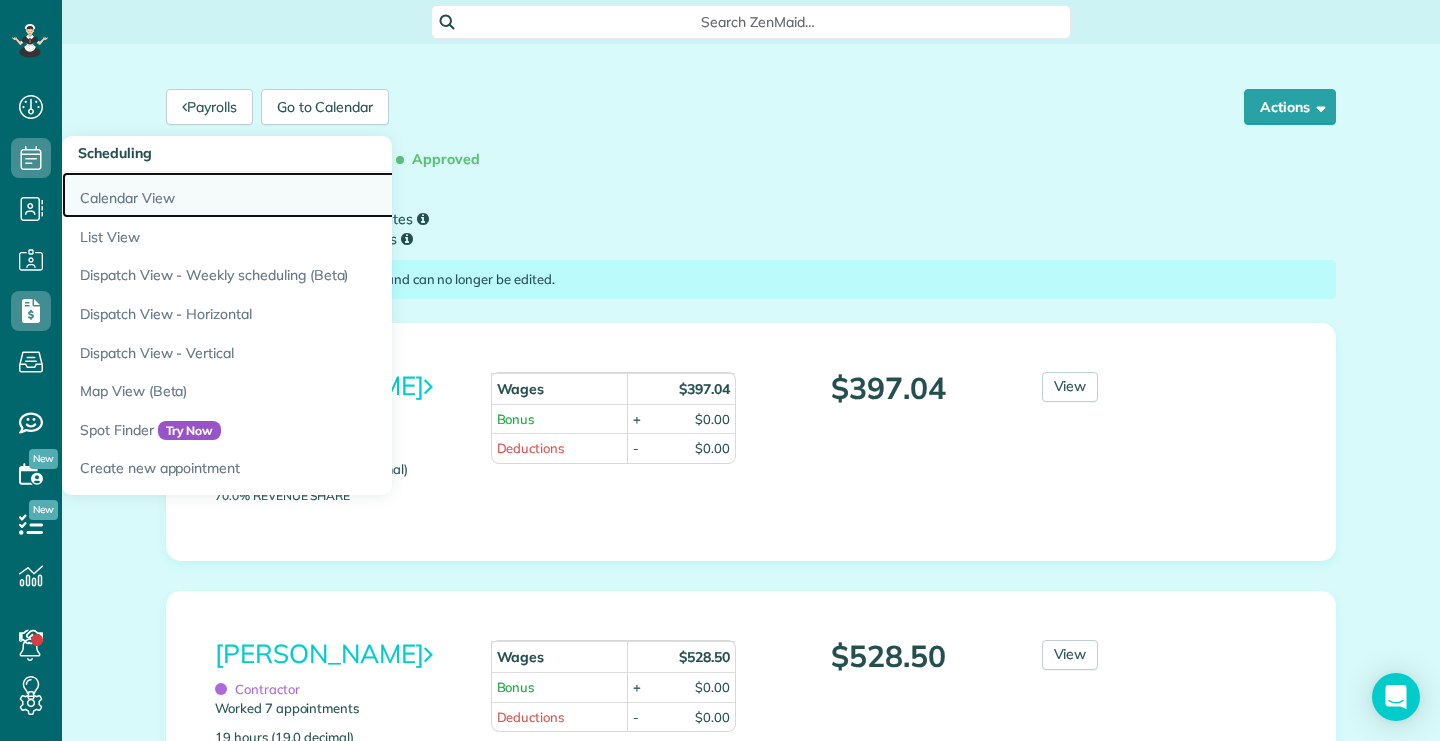 click on "Calendar View" at bounding box center (312, 195) 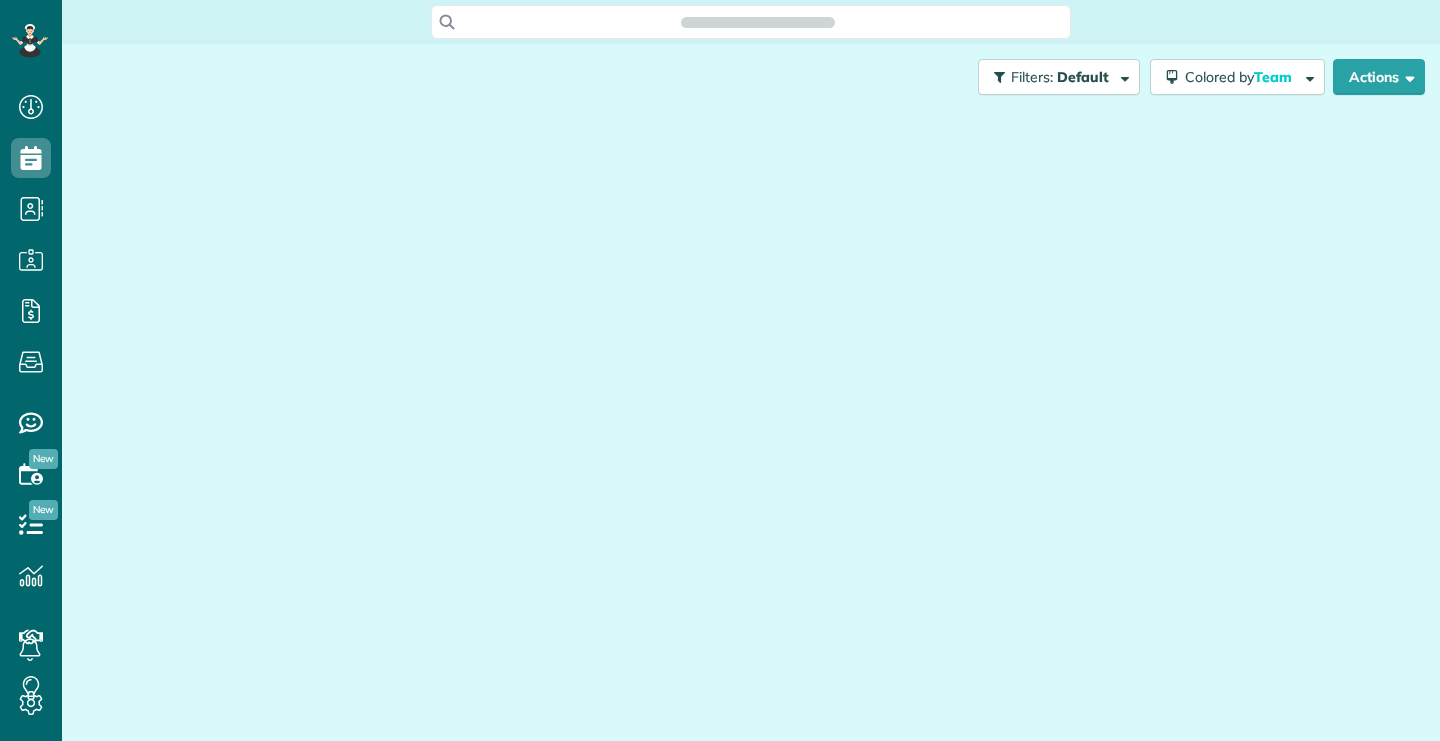 scroll, scrollTop: 0, scrollLeft: 0, axis: both 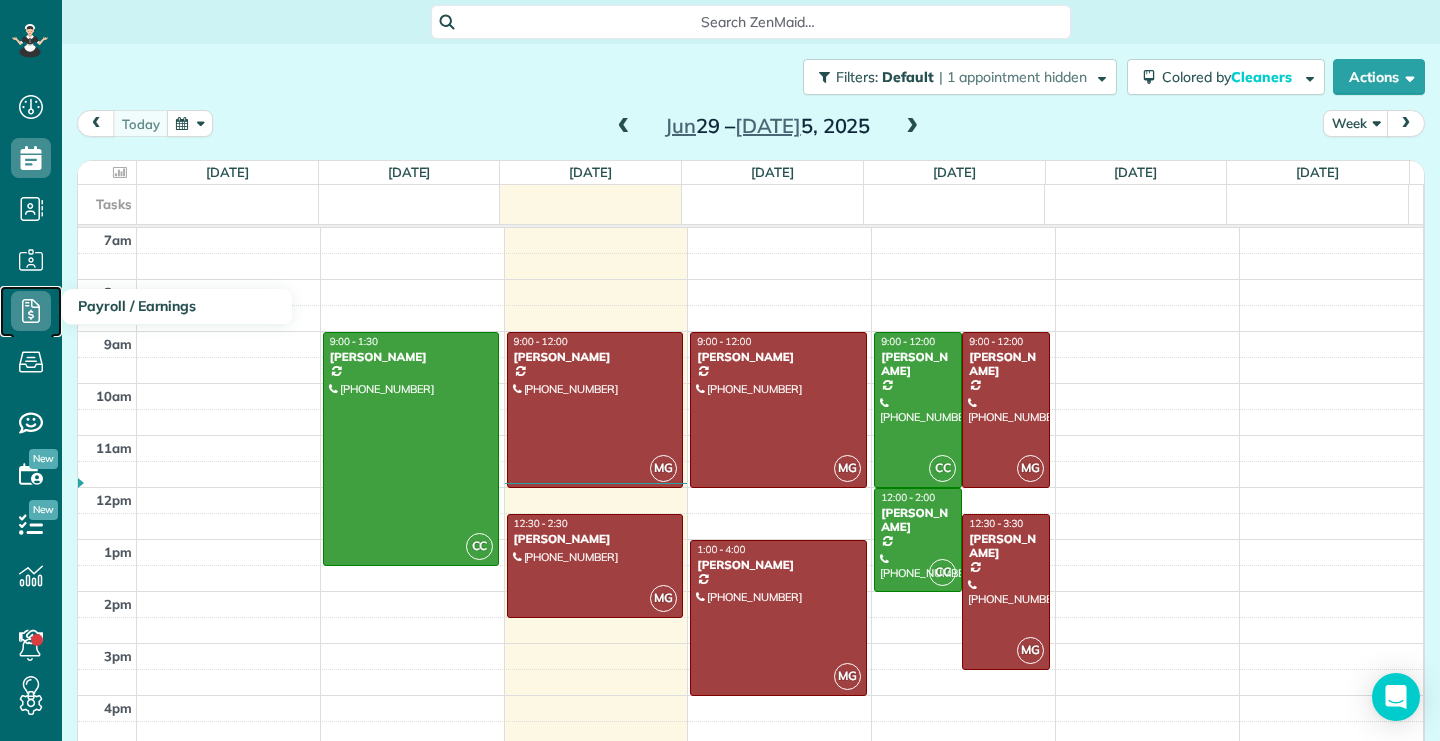 click 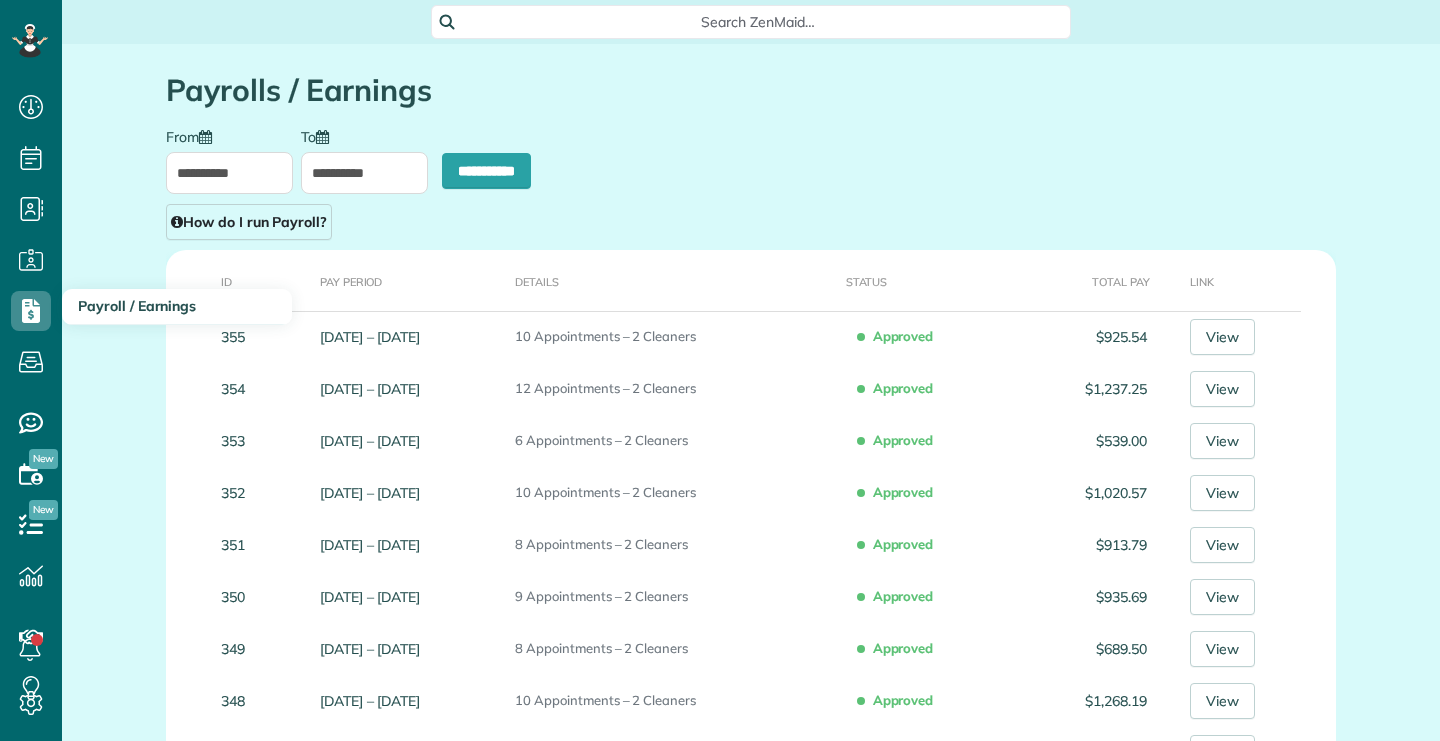 scroll, scrollTop: 0, scrollLeft: 0, axis: both 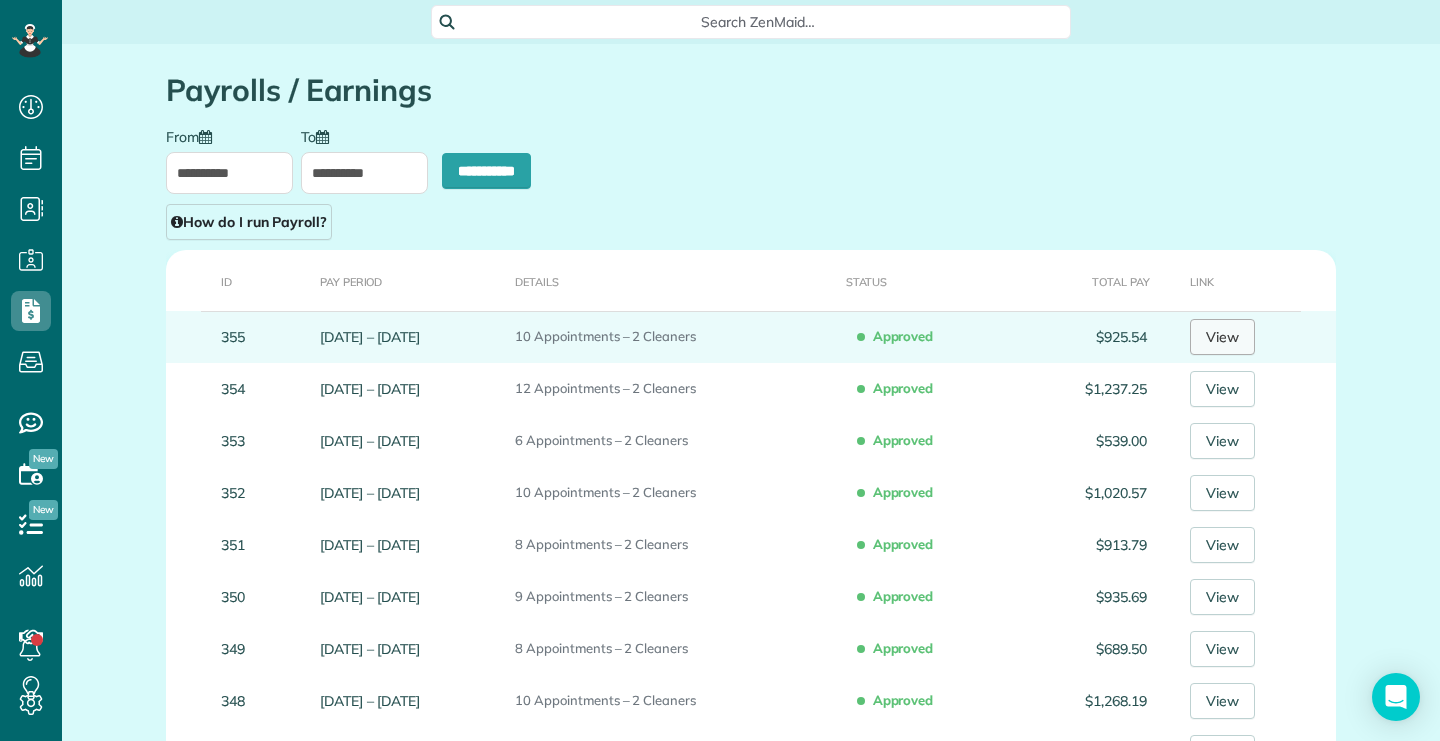 click on "View" at bounding box center (1222, 337) 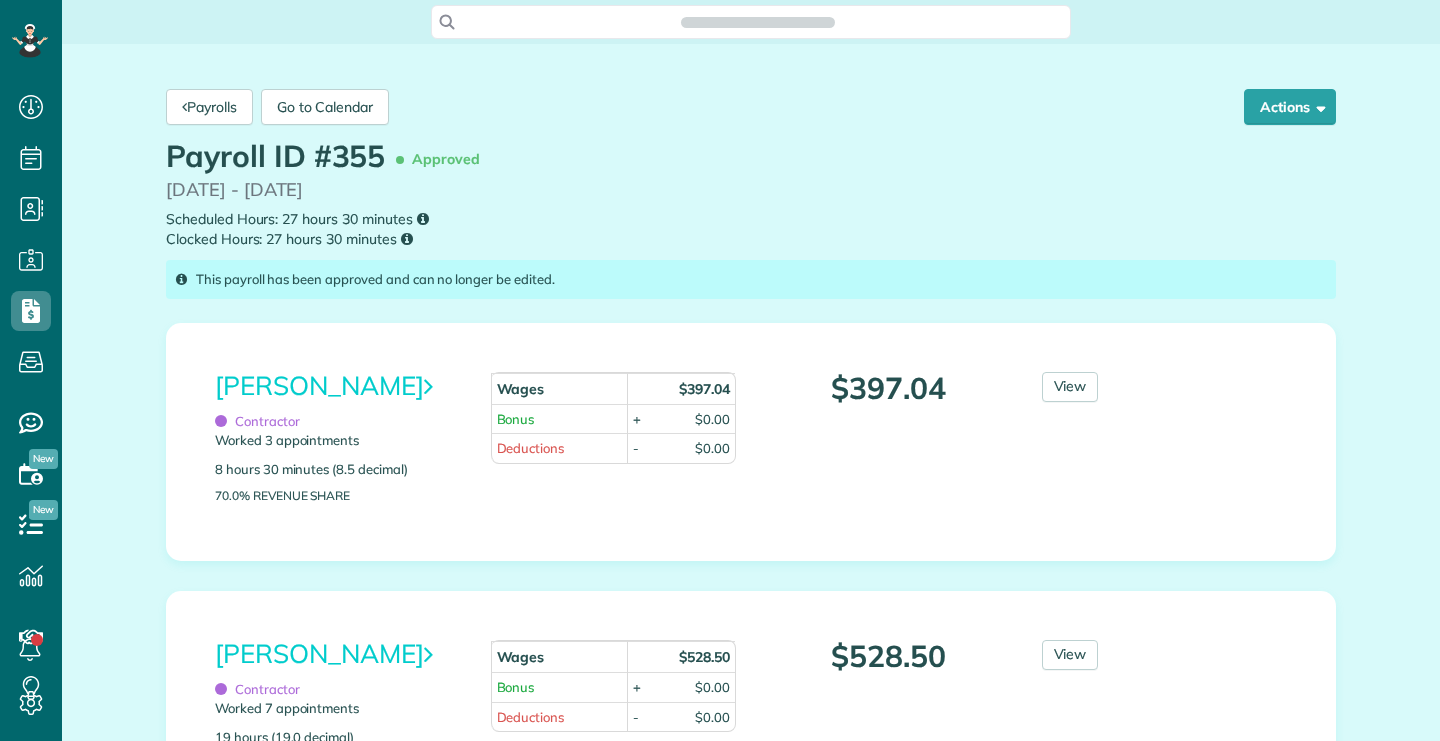 scroll, scrollTop: 0, scrollLeft: 0, axis: both 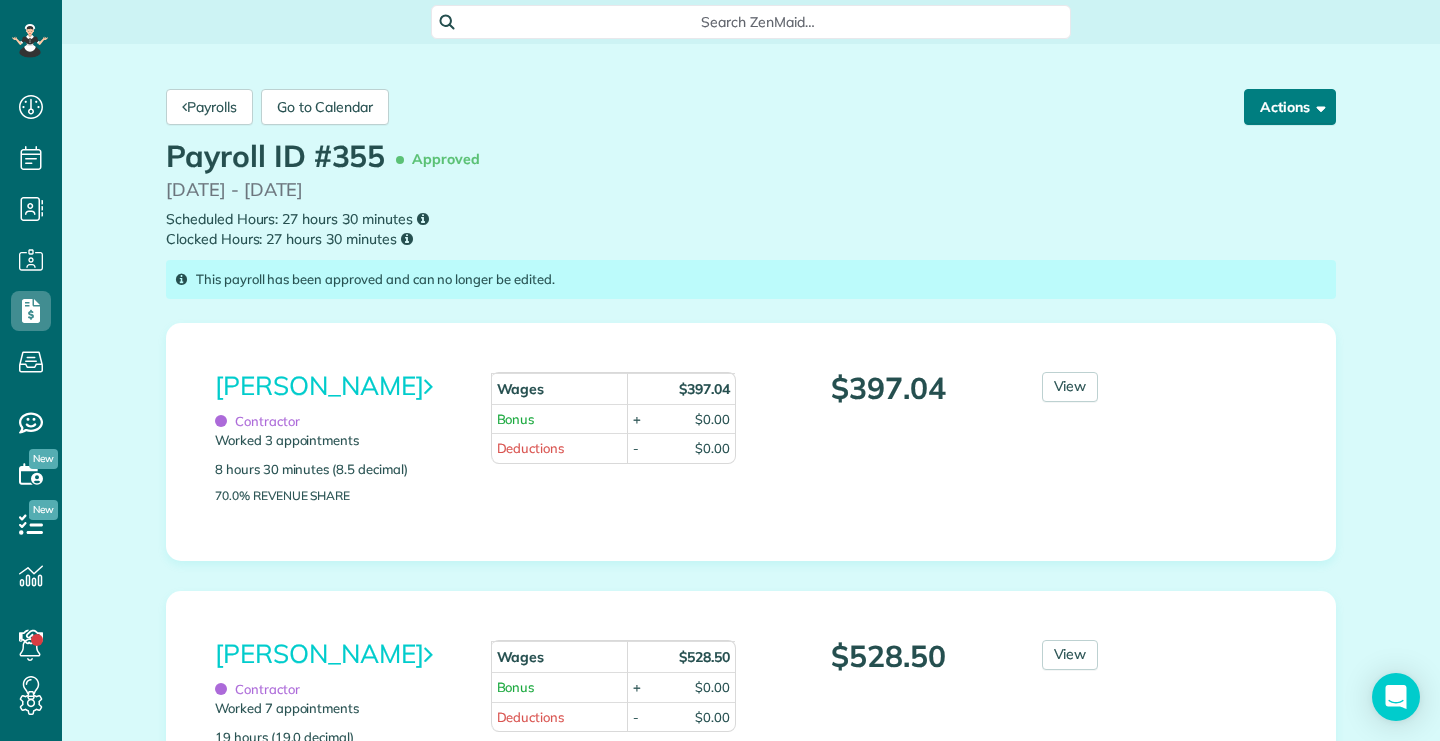 click on "Actions" at bounding box center [1290, 107] 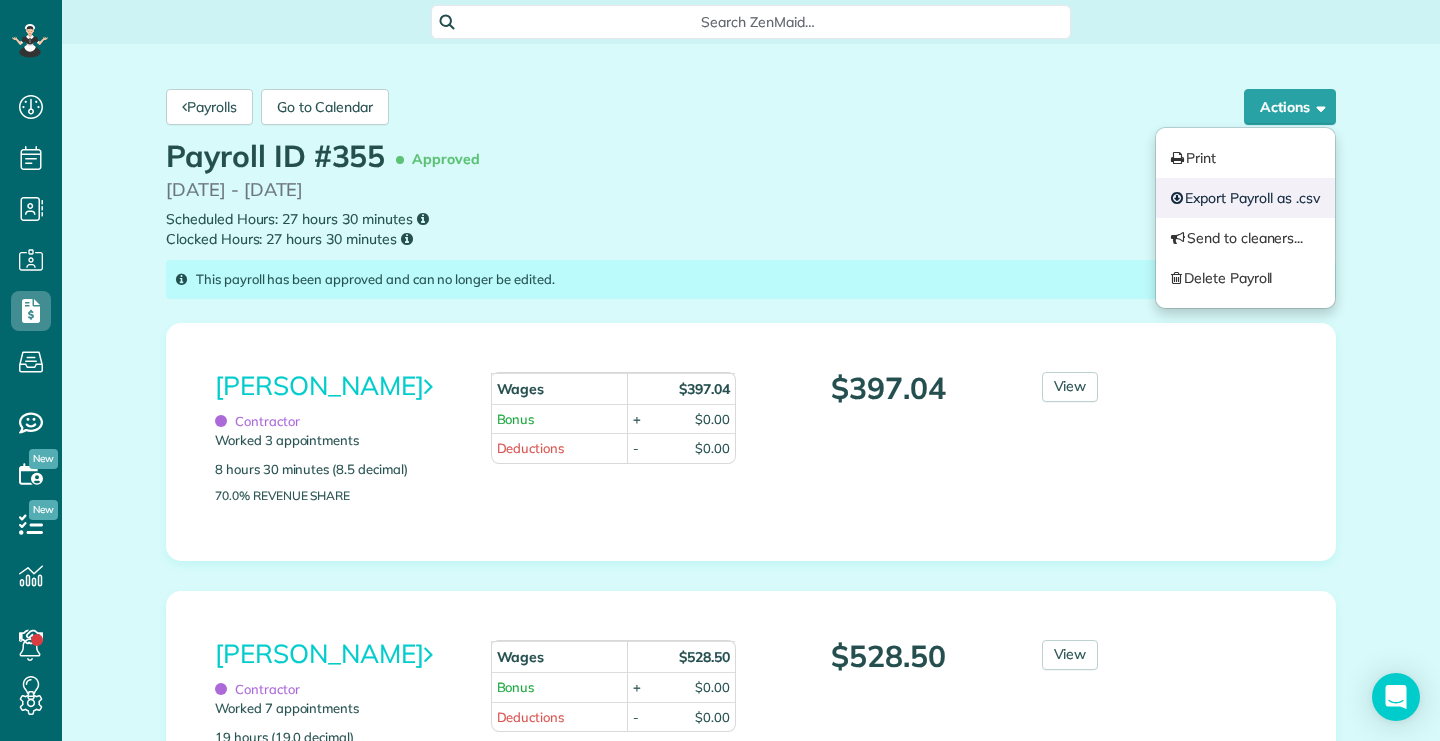 click on "Export Payroll as .csv" at bounding box center (1246, 198) 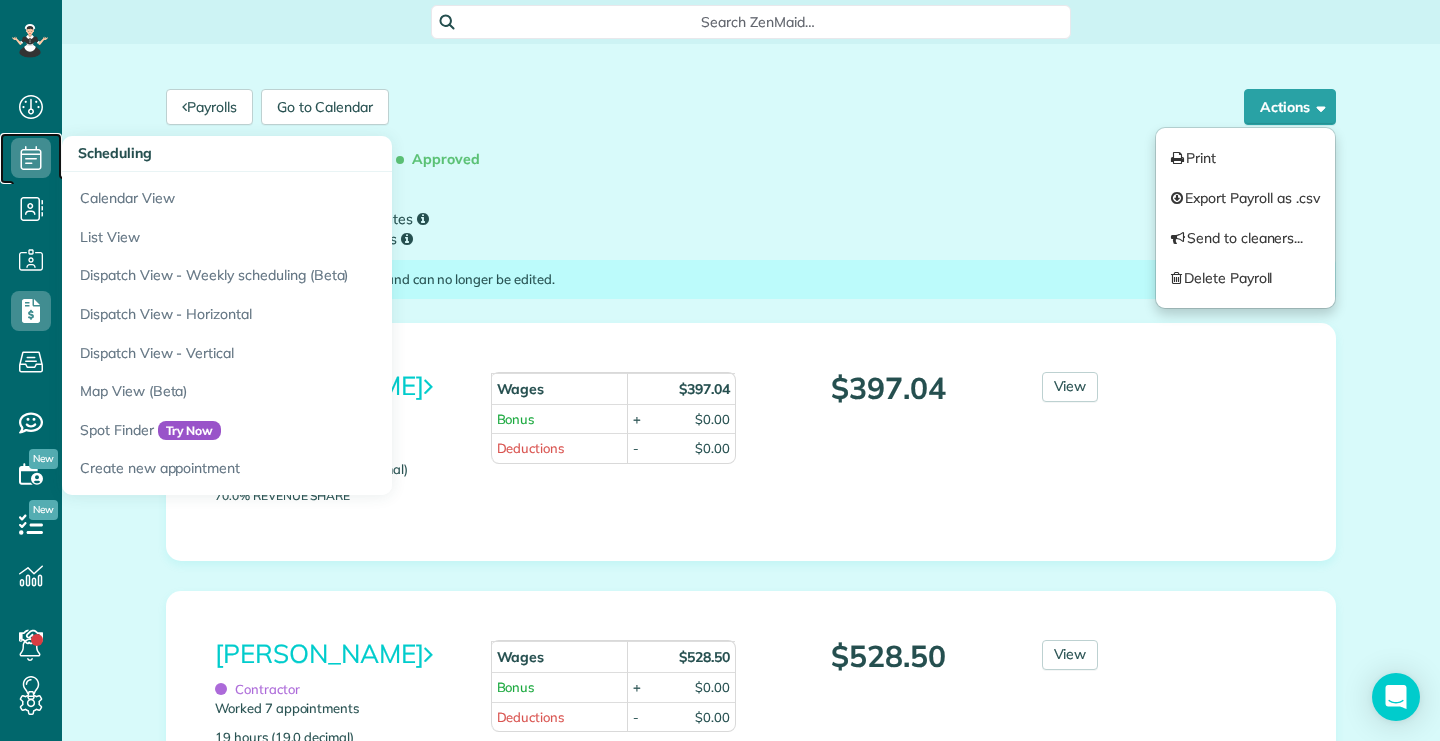 click 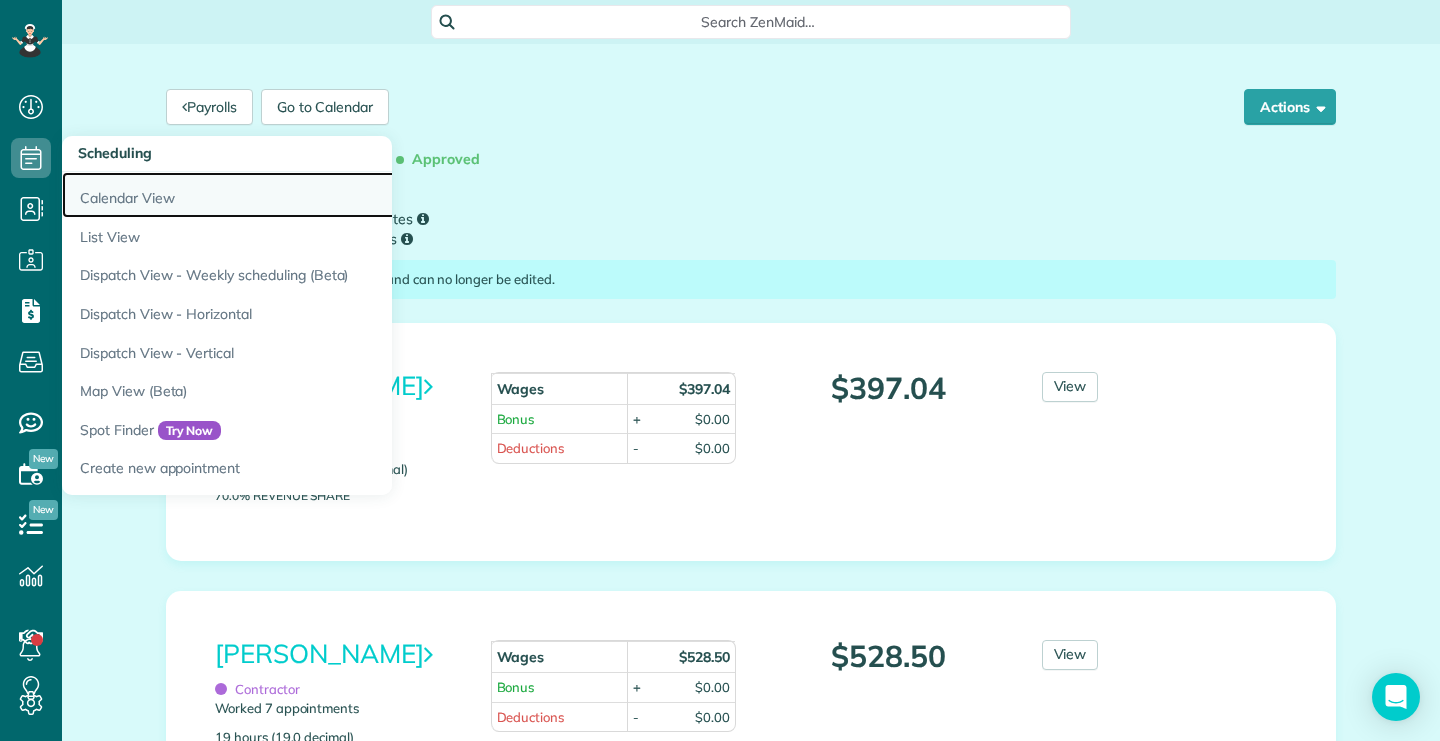 click on "Calendar View" at bounding box center [312, 195] 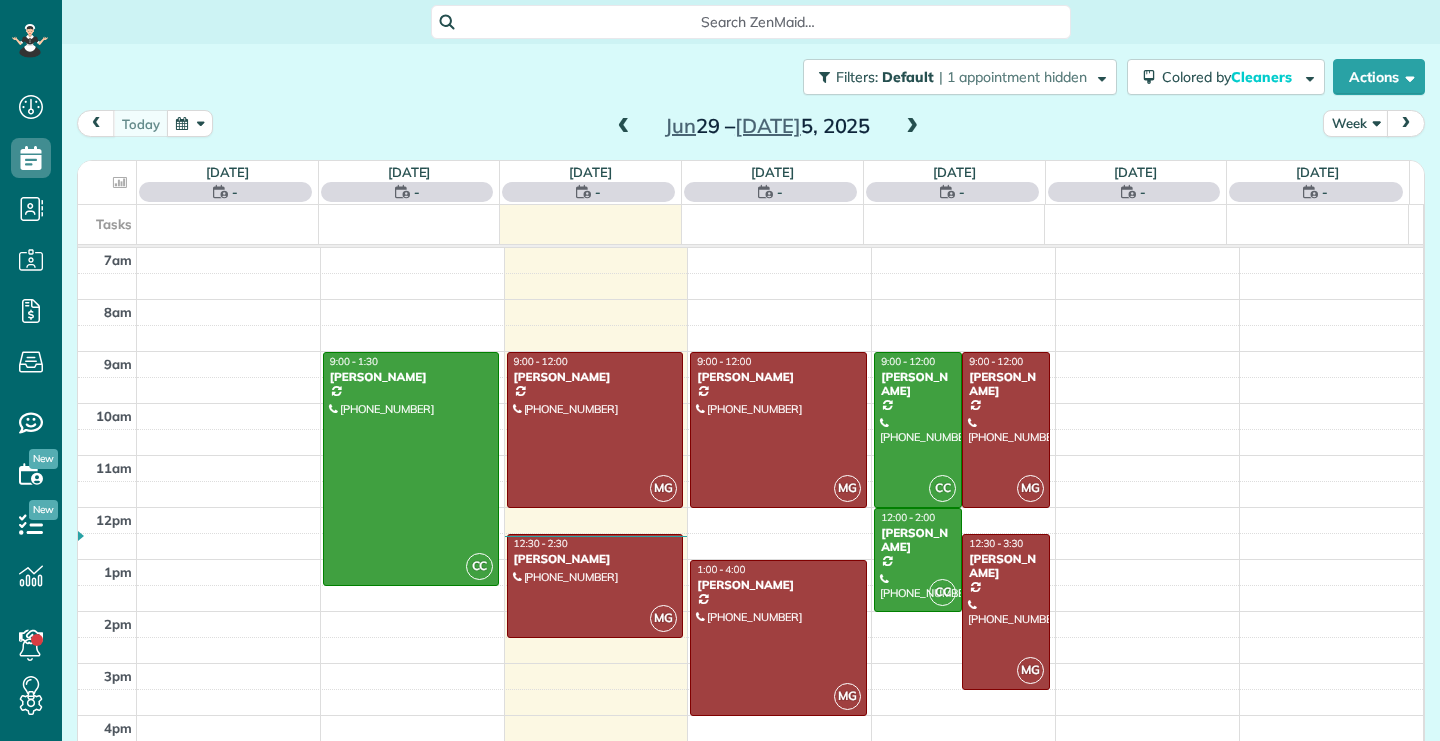 scroll, scrollTop: 0, scrollLeft: 0, axis: both 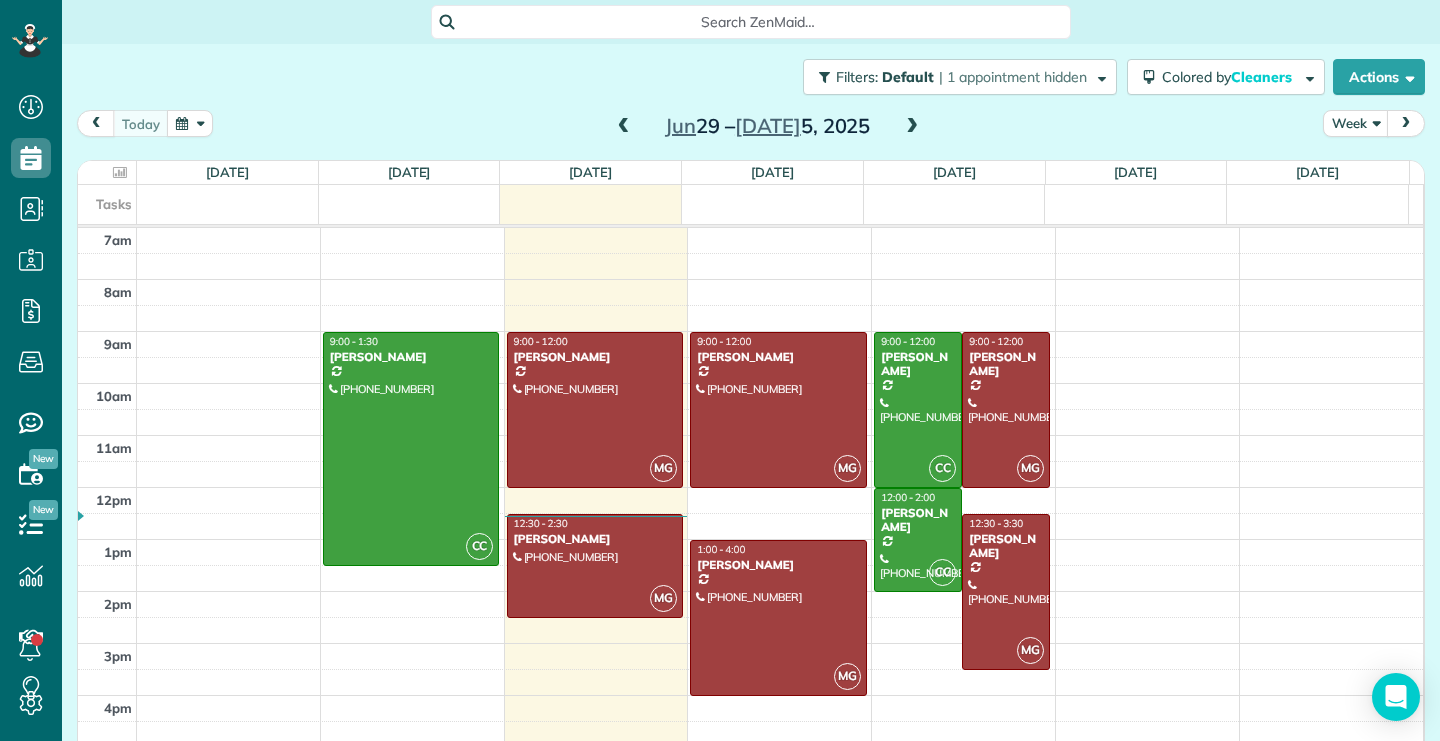 click at bounding box center (624, 127) 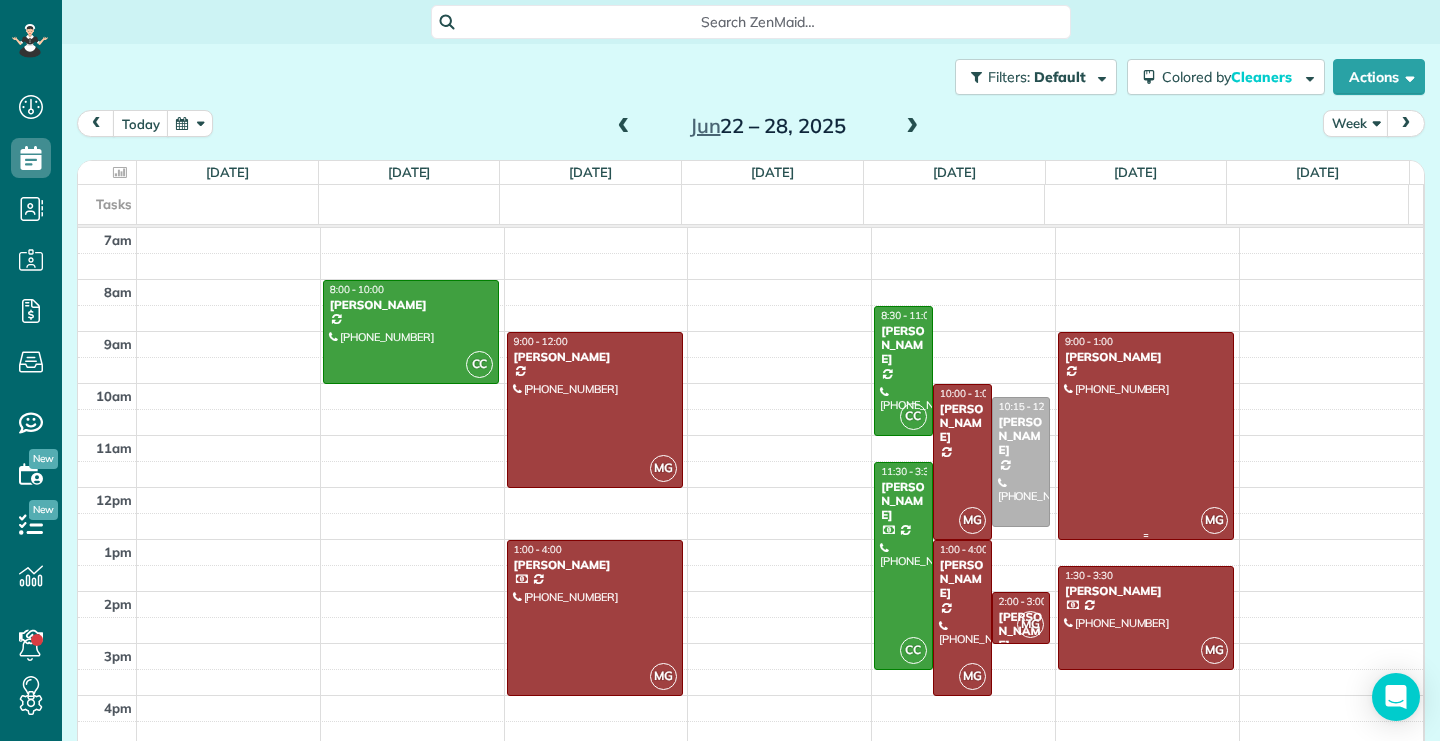 click at bounding box center [1146, 436] 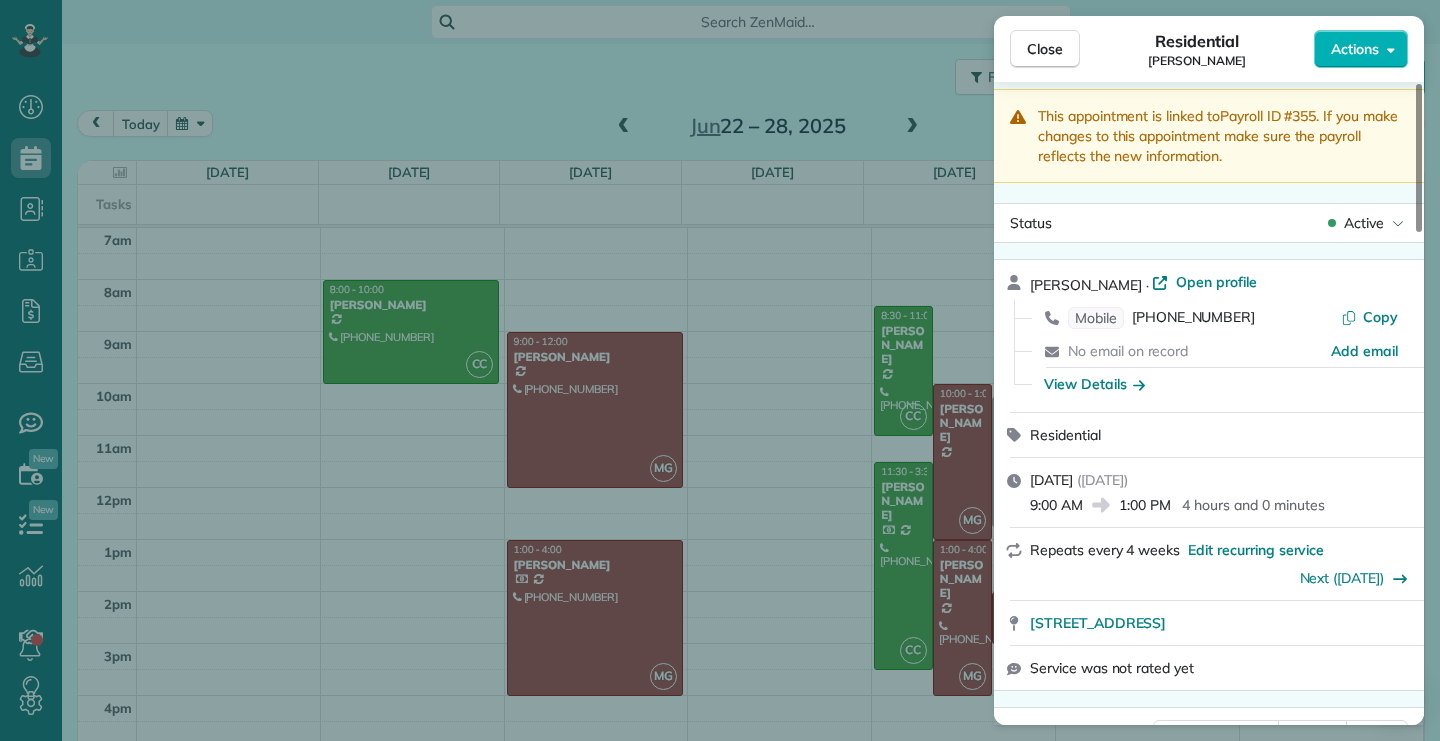 scroll, scrollTop: 0, scrollLeft: 0, axis: both 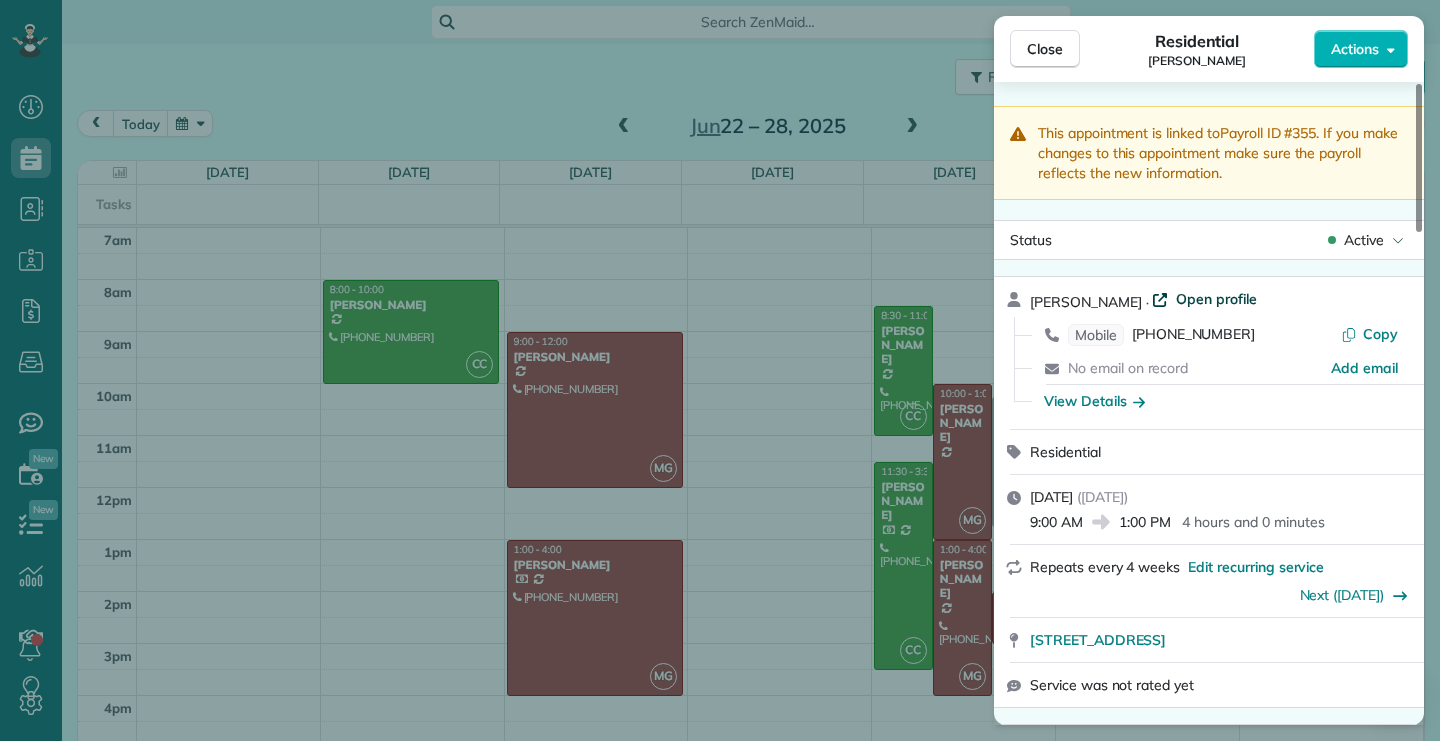 click on "Open profile" at bounding box center [1216, 299] 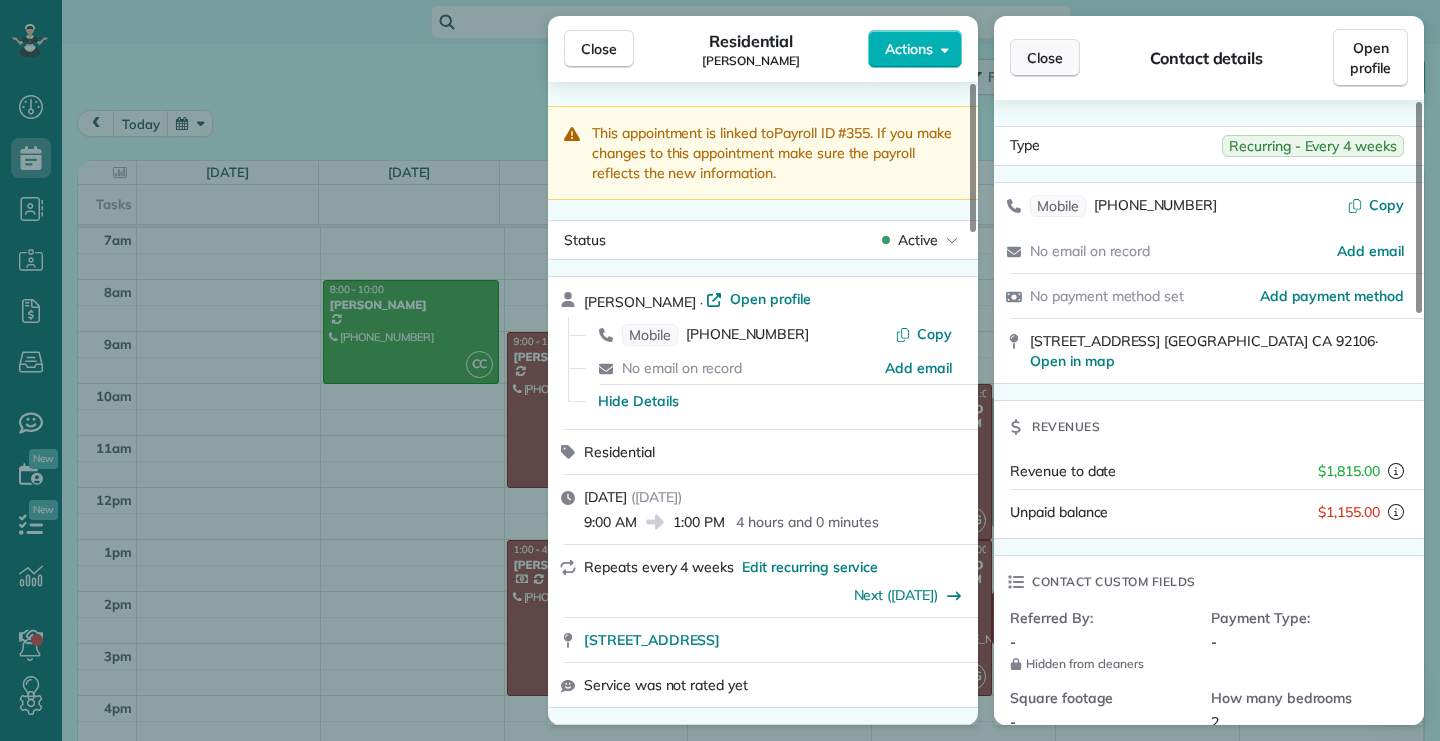 click on "Close" at bounding box center (1045, 58) 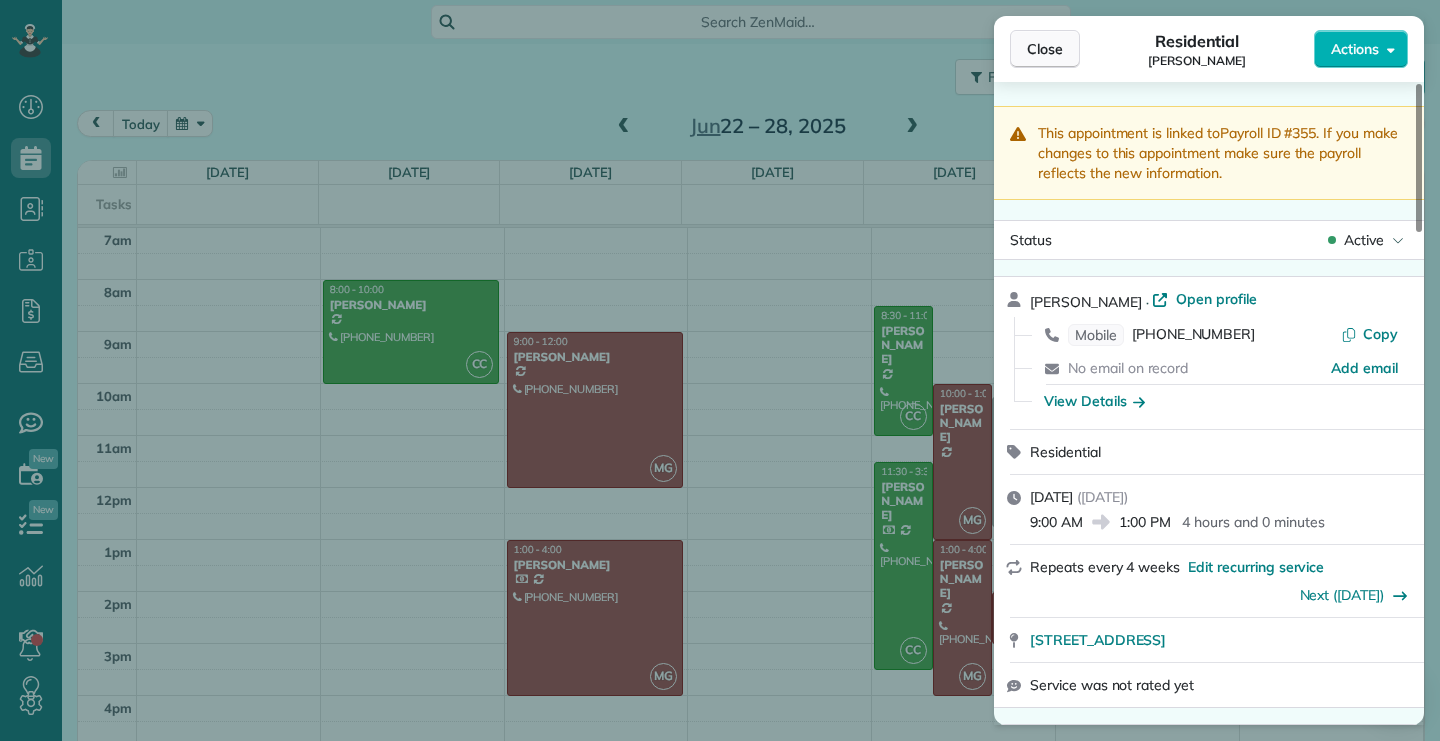 click on "Close" at bounding box center [1045, 49] 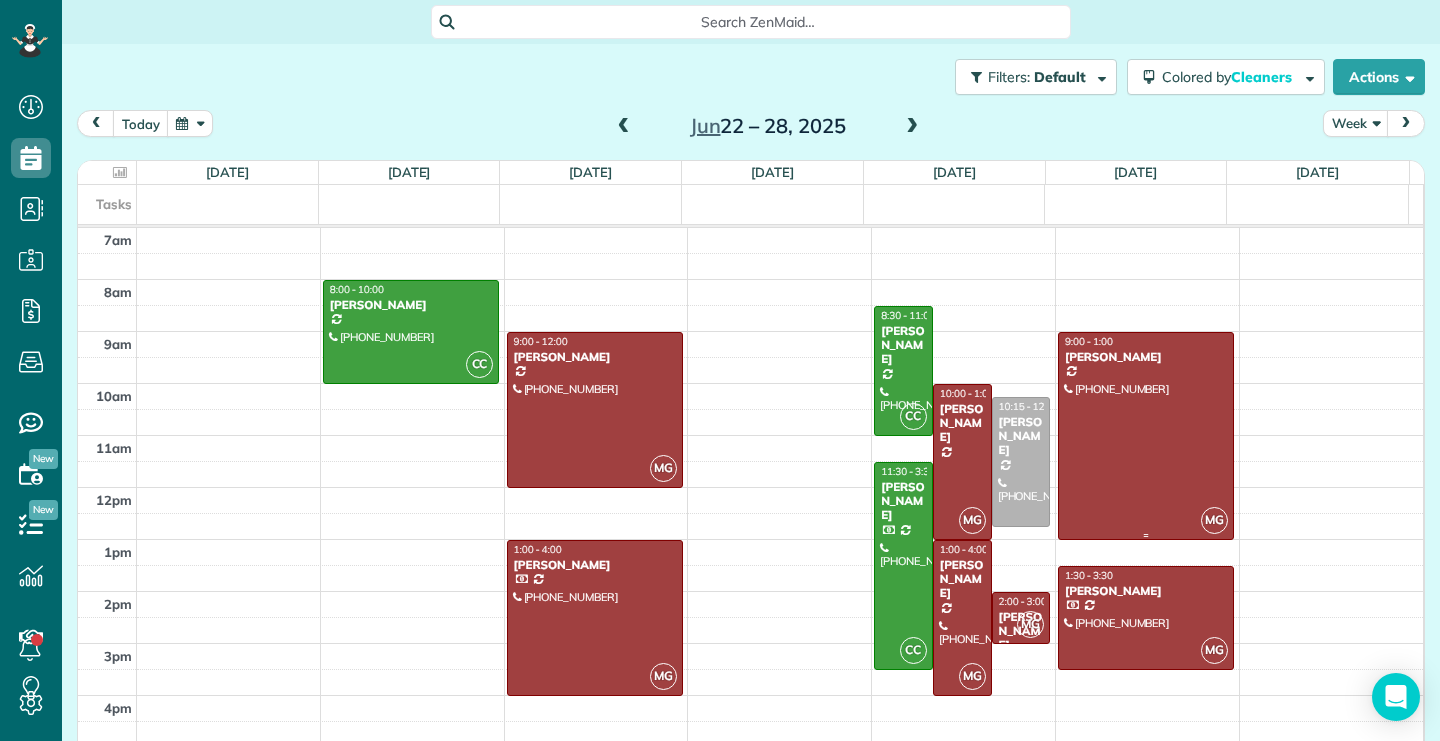 click at bounding box center (1146, 436) 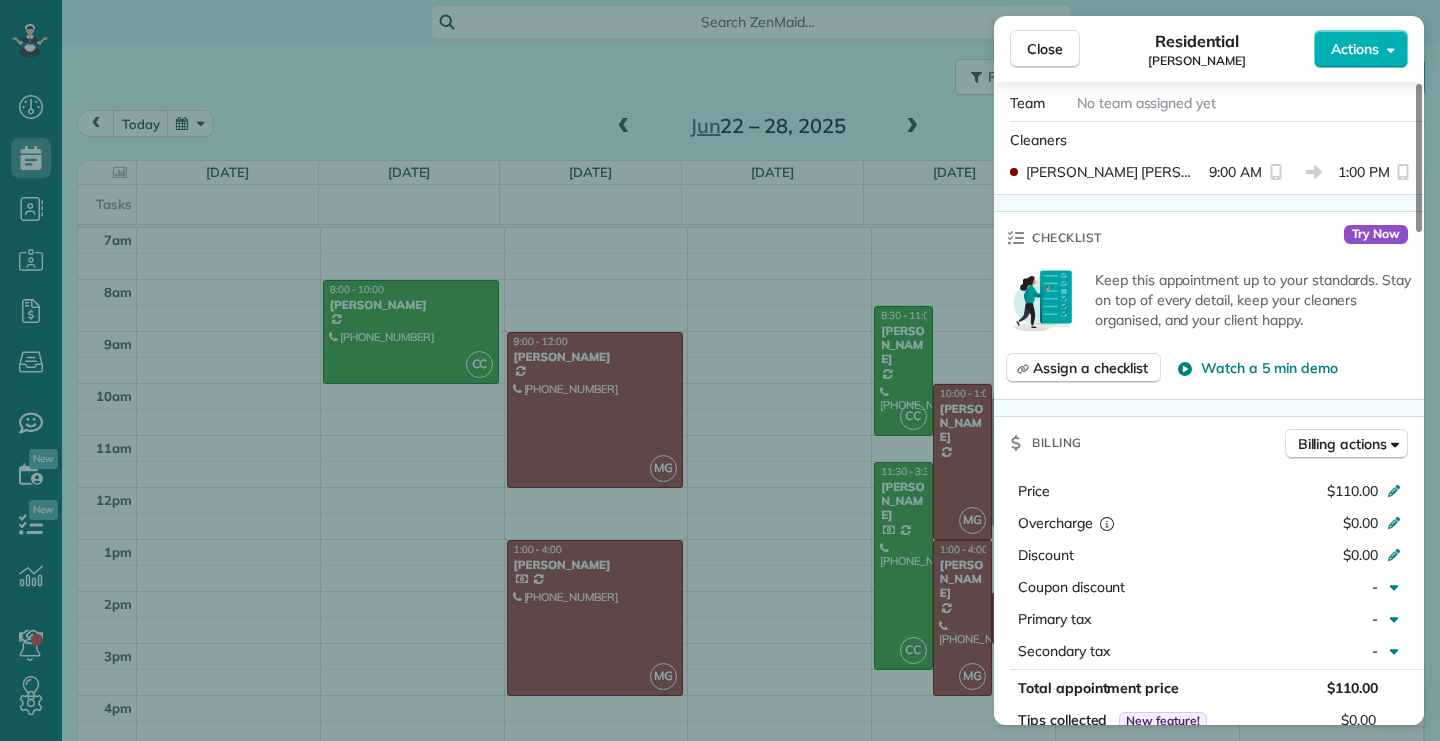 scroll, scrollTop: 800, scrollLeft: 0, axis: vertical 